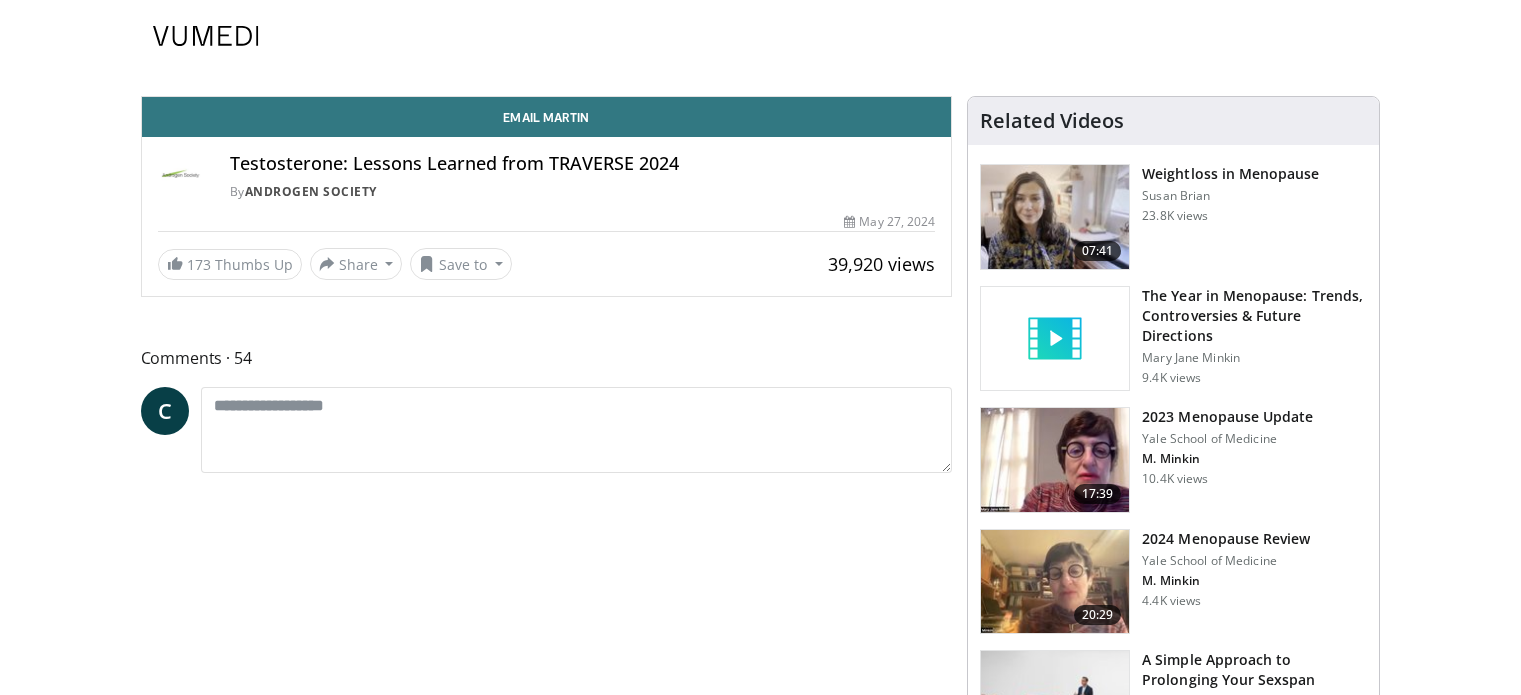 scroll, scrollTop: 0, scrollLeft: 0, axis: both 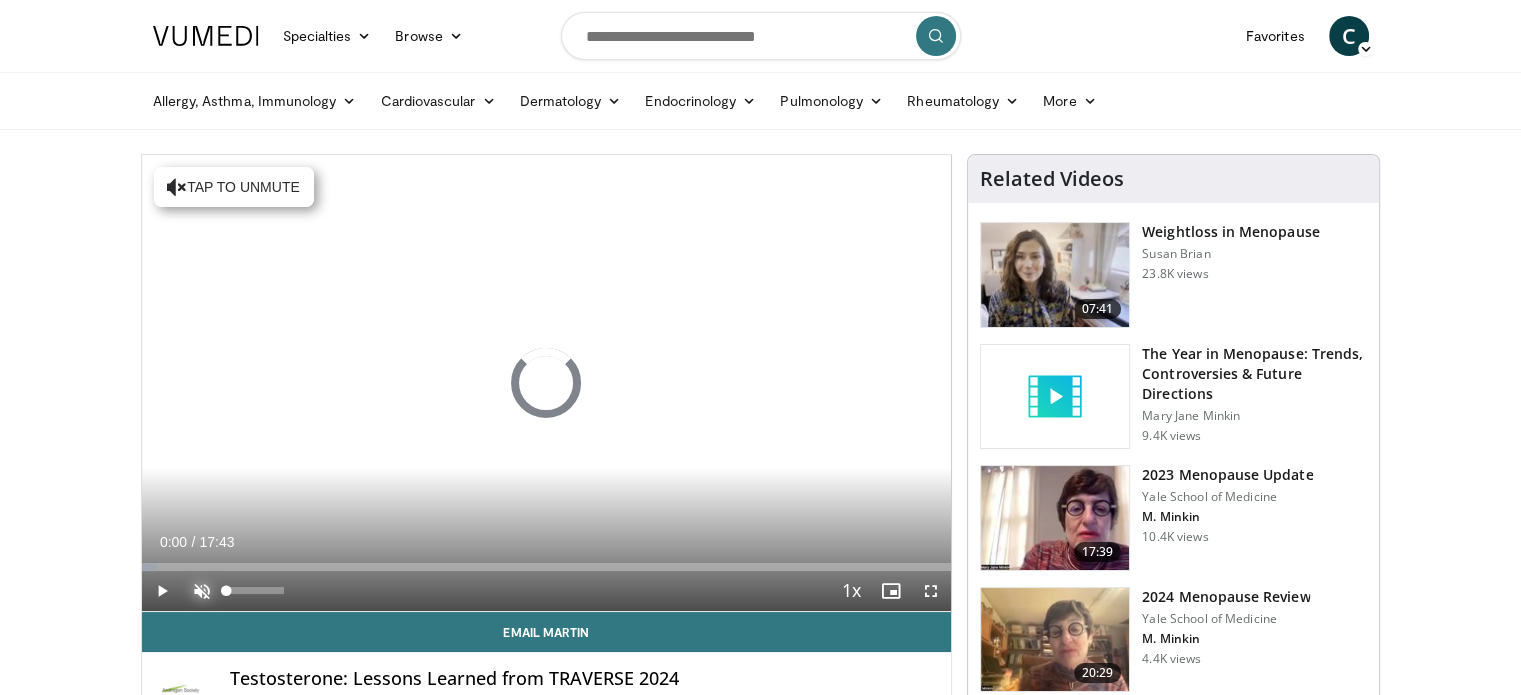 click at bounding box center [202, 591] 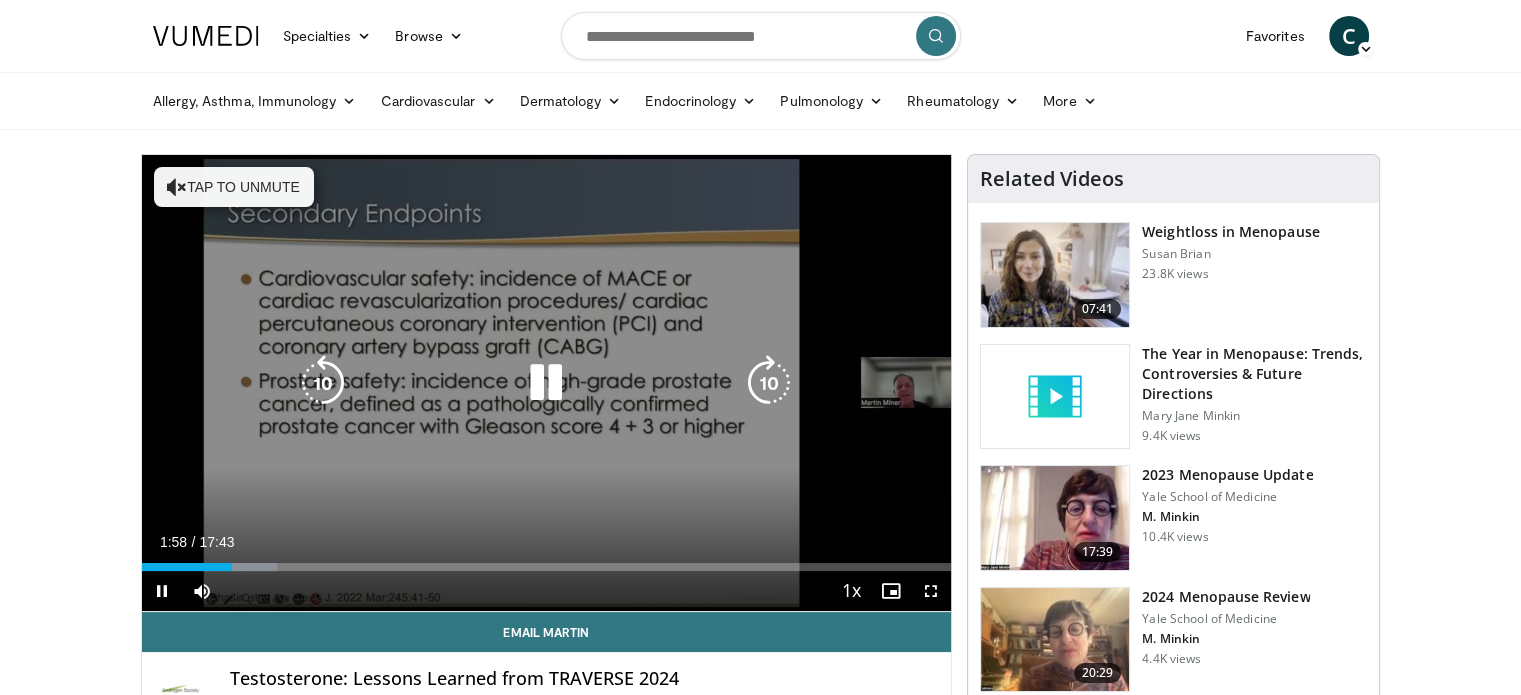 click at bounding box center [546, 383] 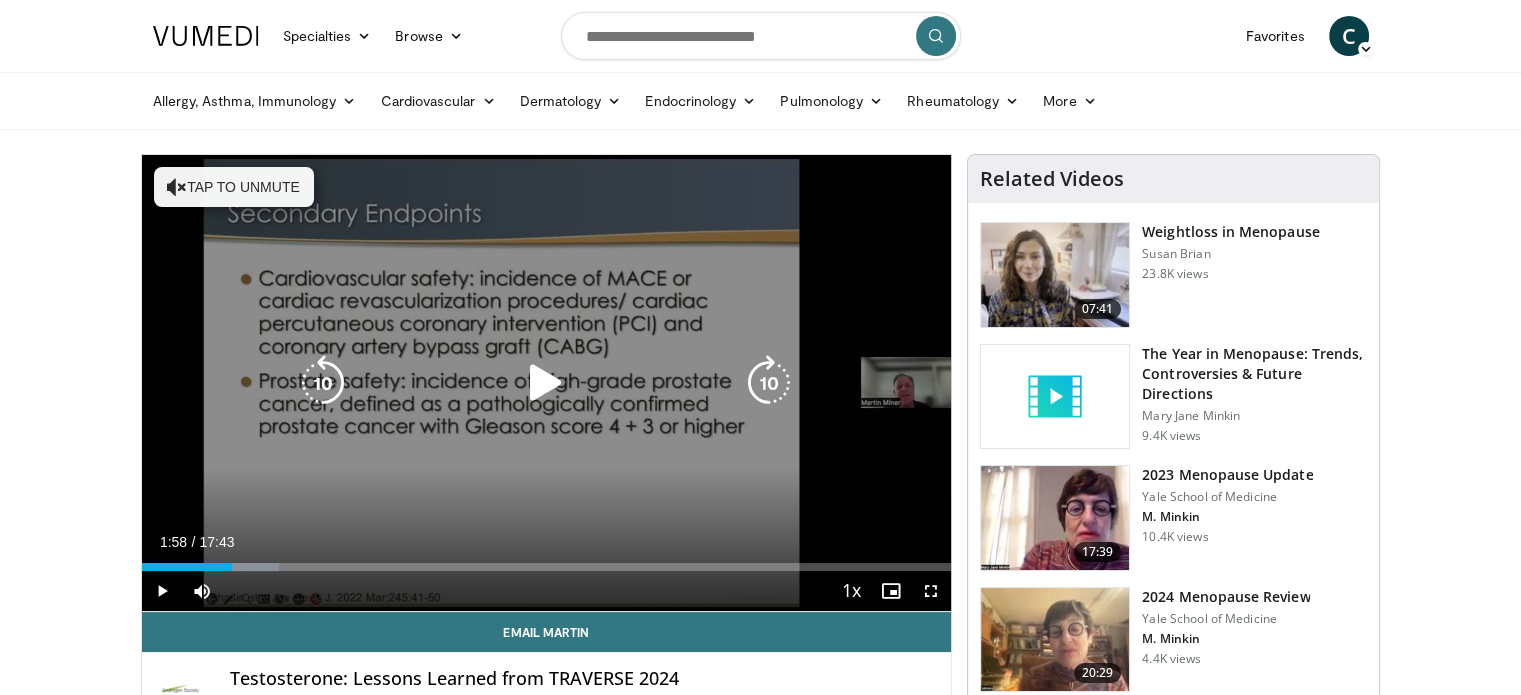 click on "10 seconds
Tap to unmute" at bounding box center (547, 383) 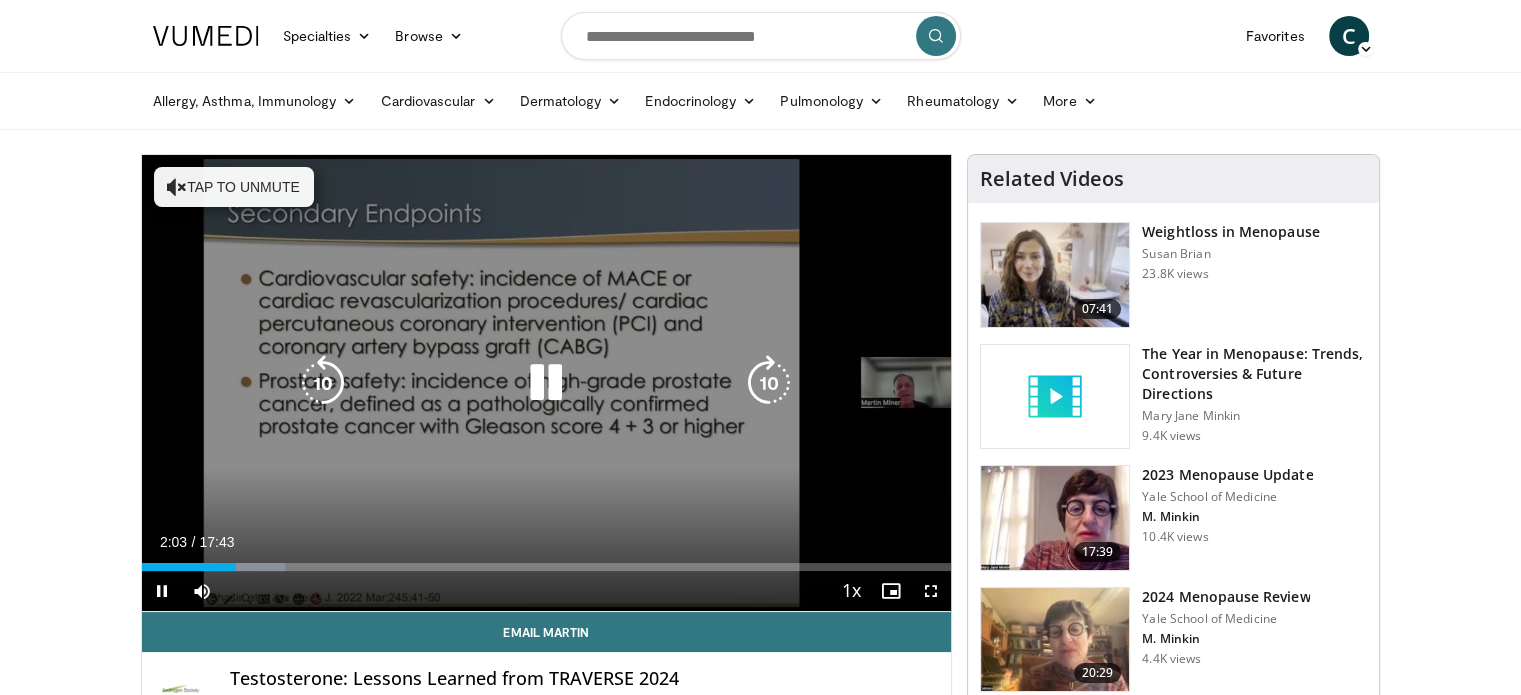 click at bounding box center (546, 383) 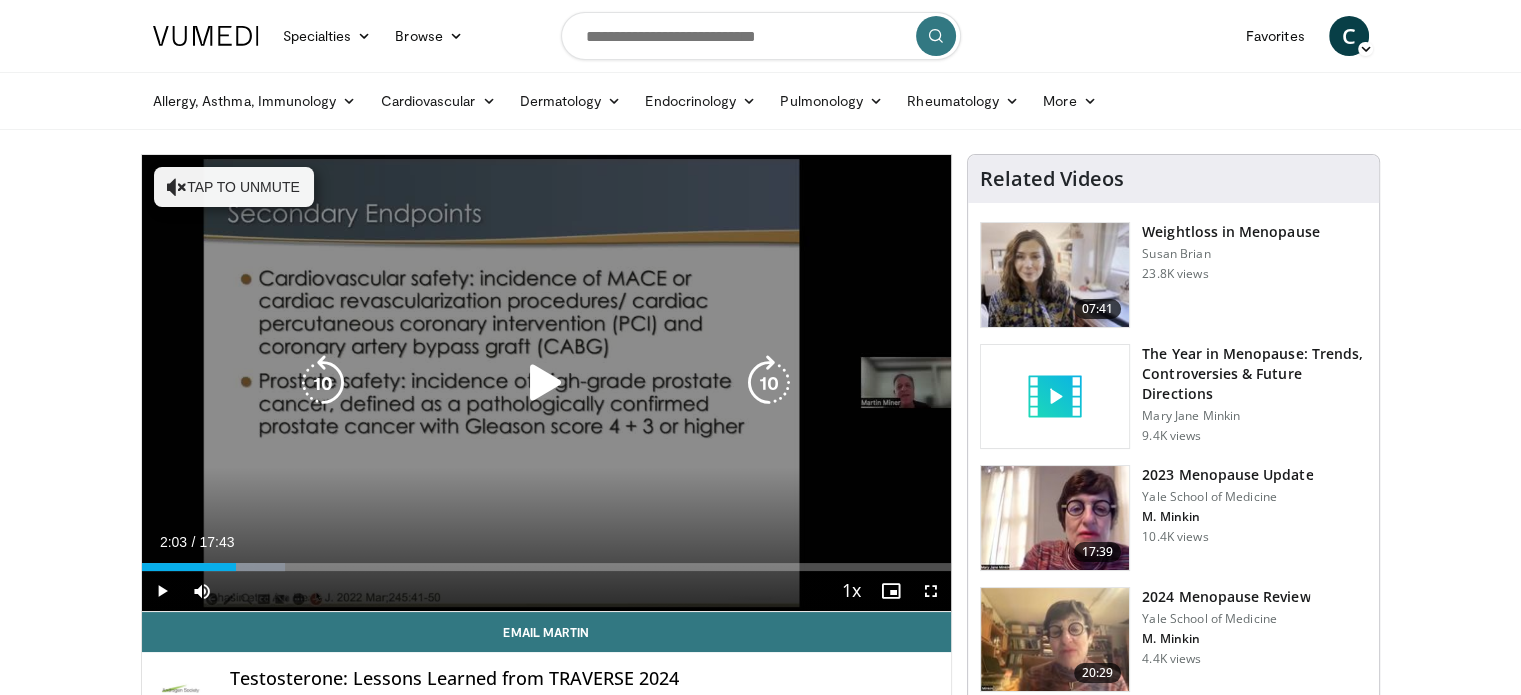 click at bounding box center (546, 383) 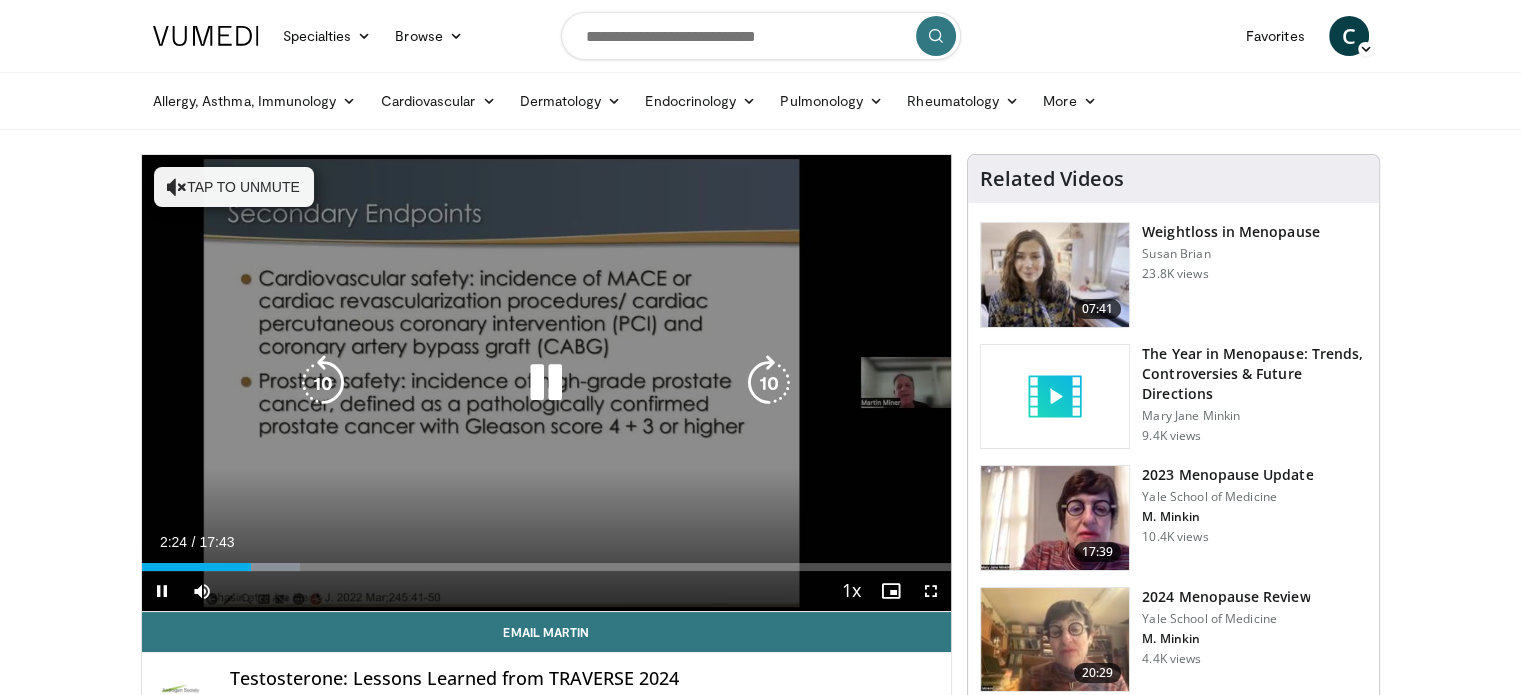 click at bounding box center [546, 383] 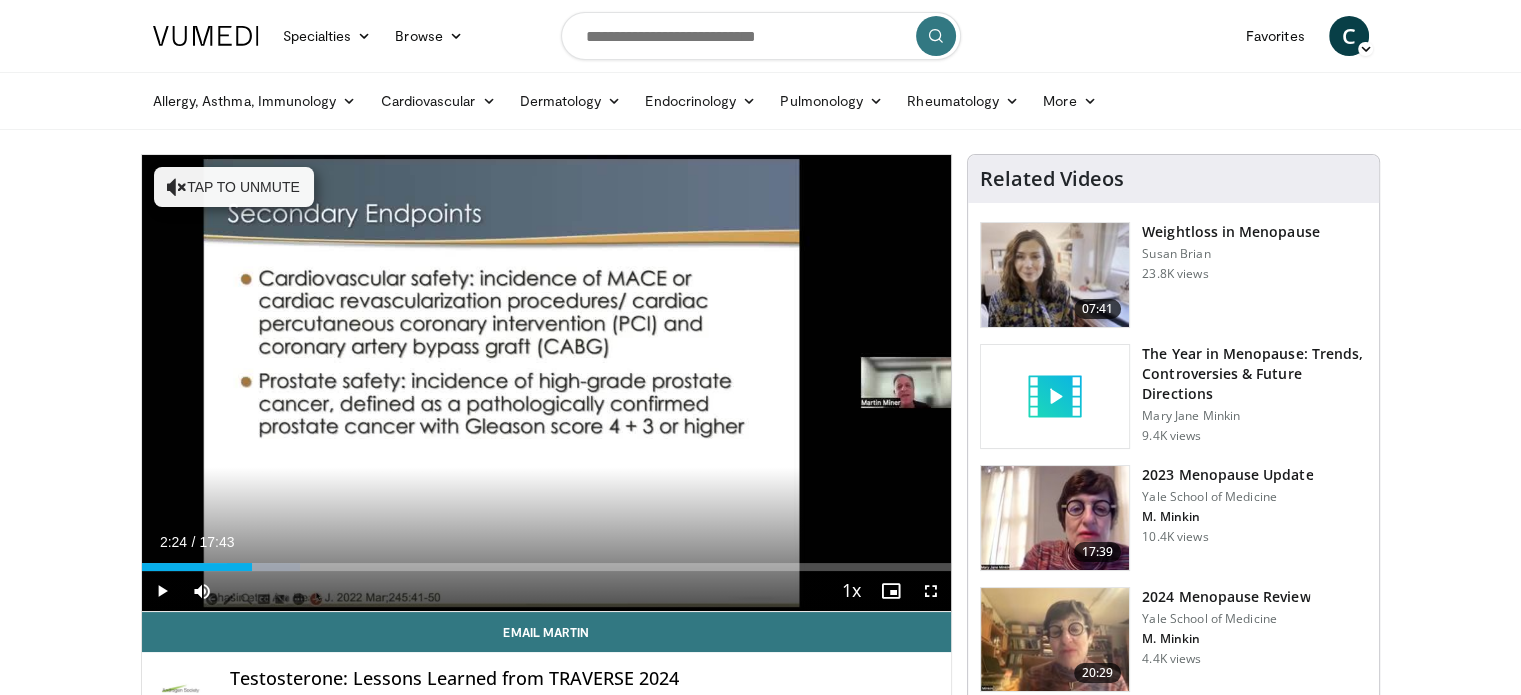 click on "10 seconds
Tap to unmute" at bounding box center (547, 383) 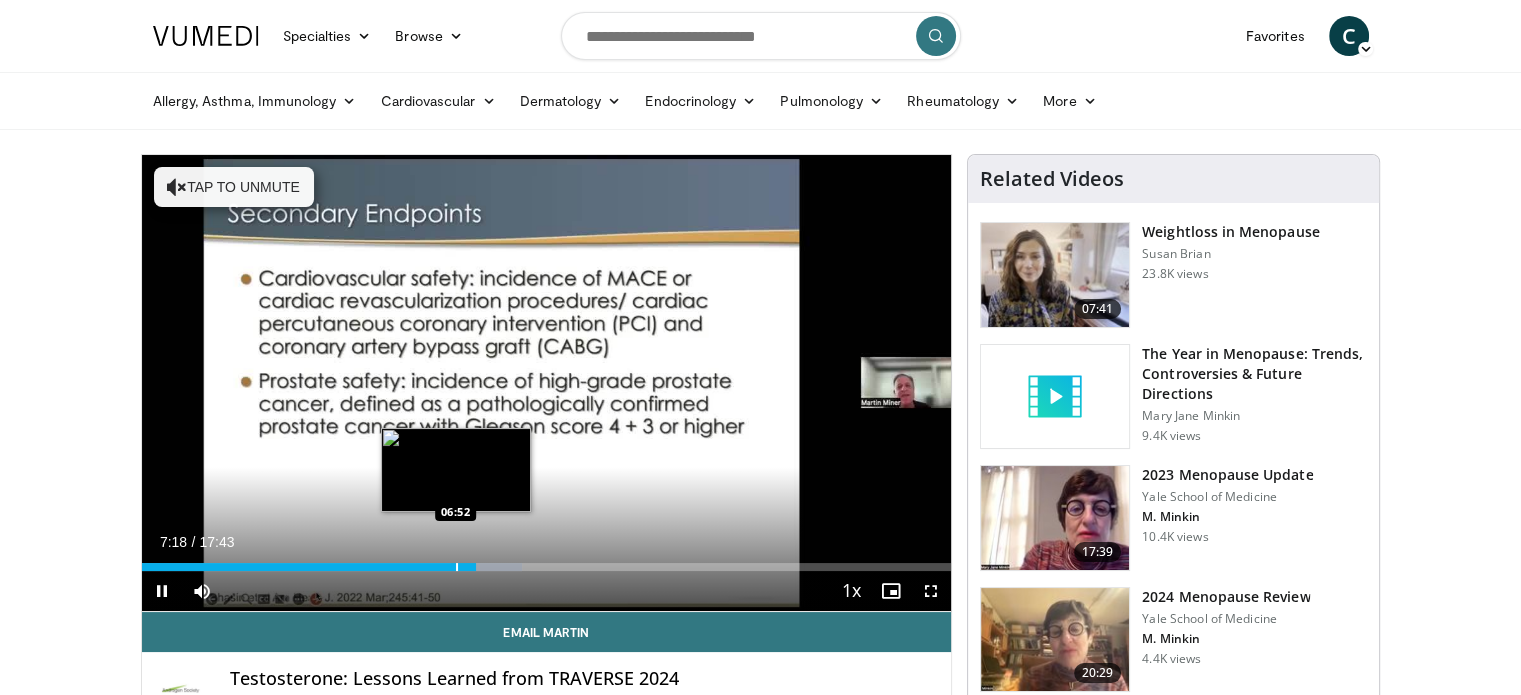 click on "07:18" at bounding box center [309, 567] 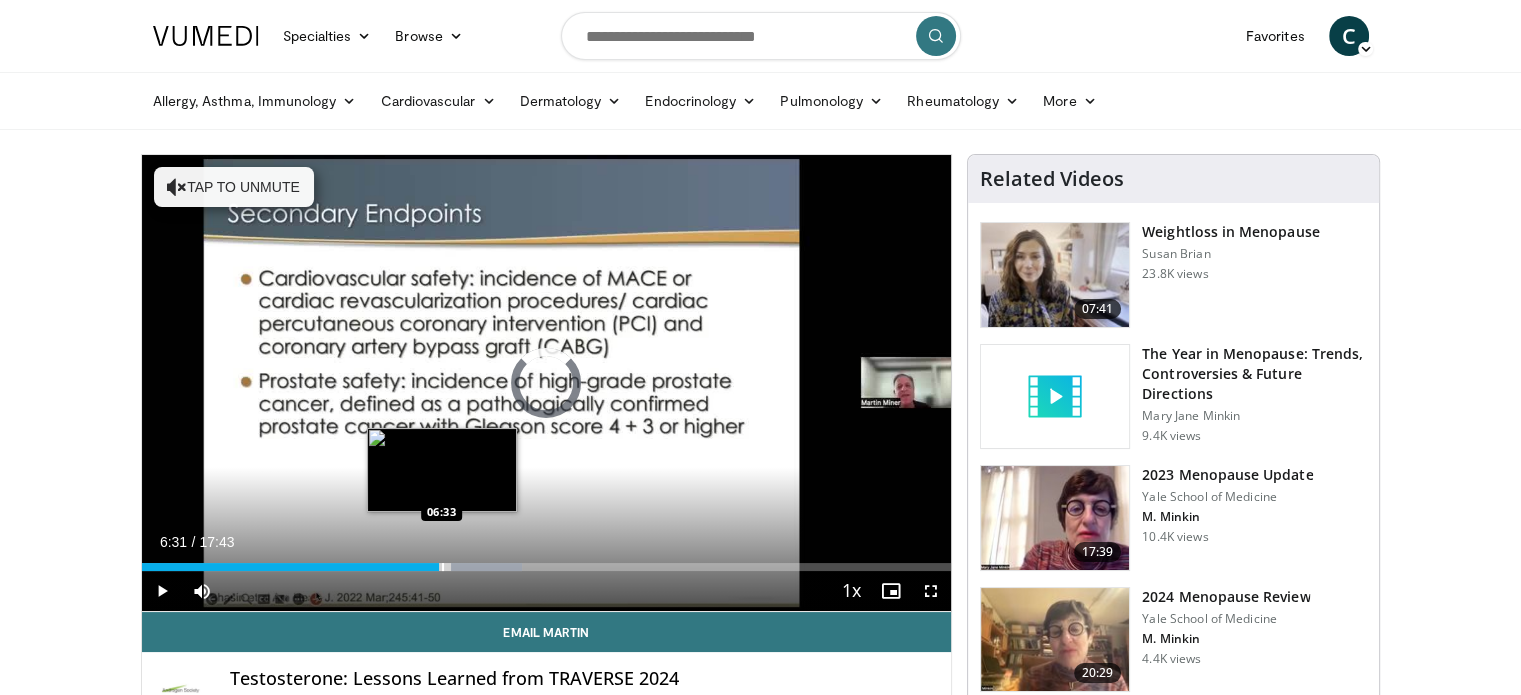 click on "06:31" at bounding box center (291, 567) 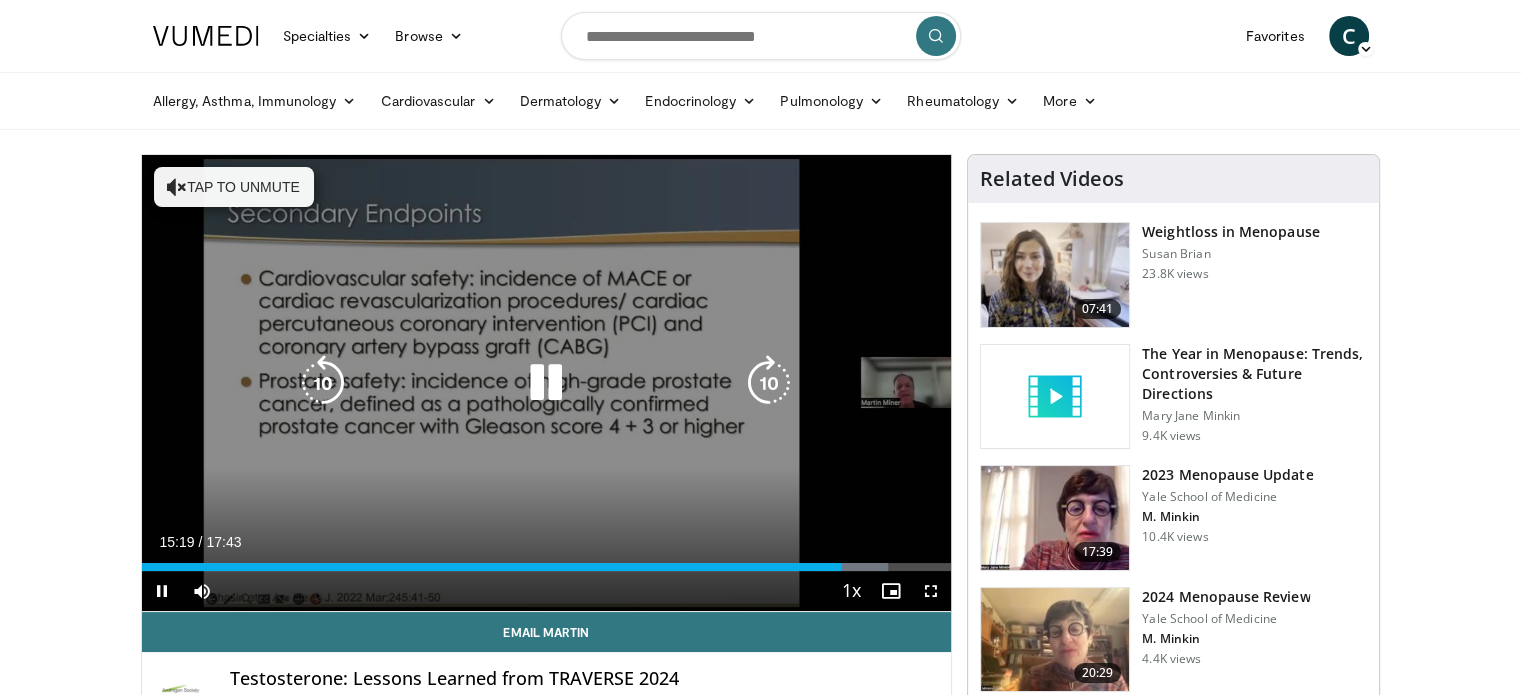 click on "Tap to unmute" at bounding box center (234, 187) 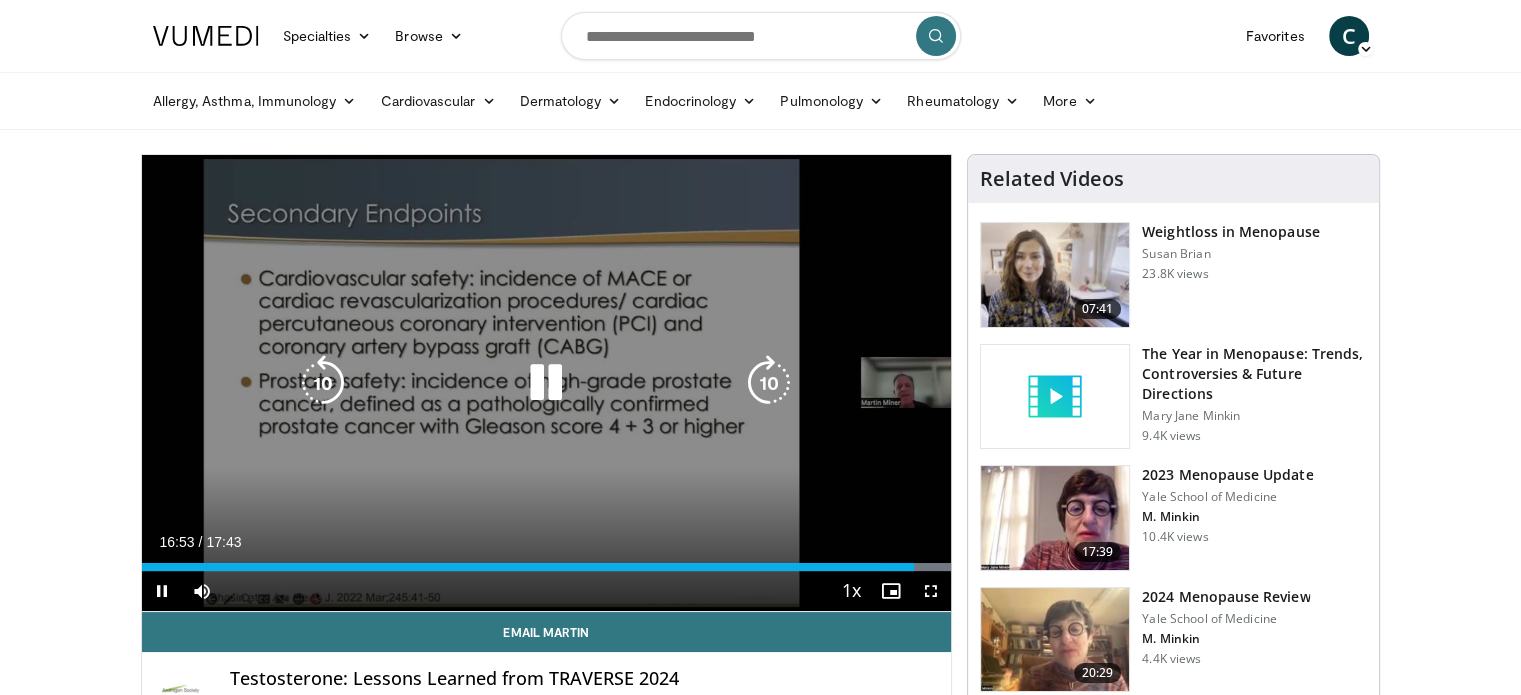 click at bounding box center (546, 383) 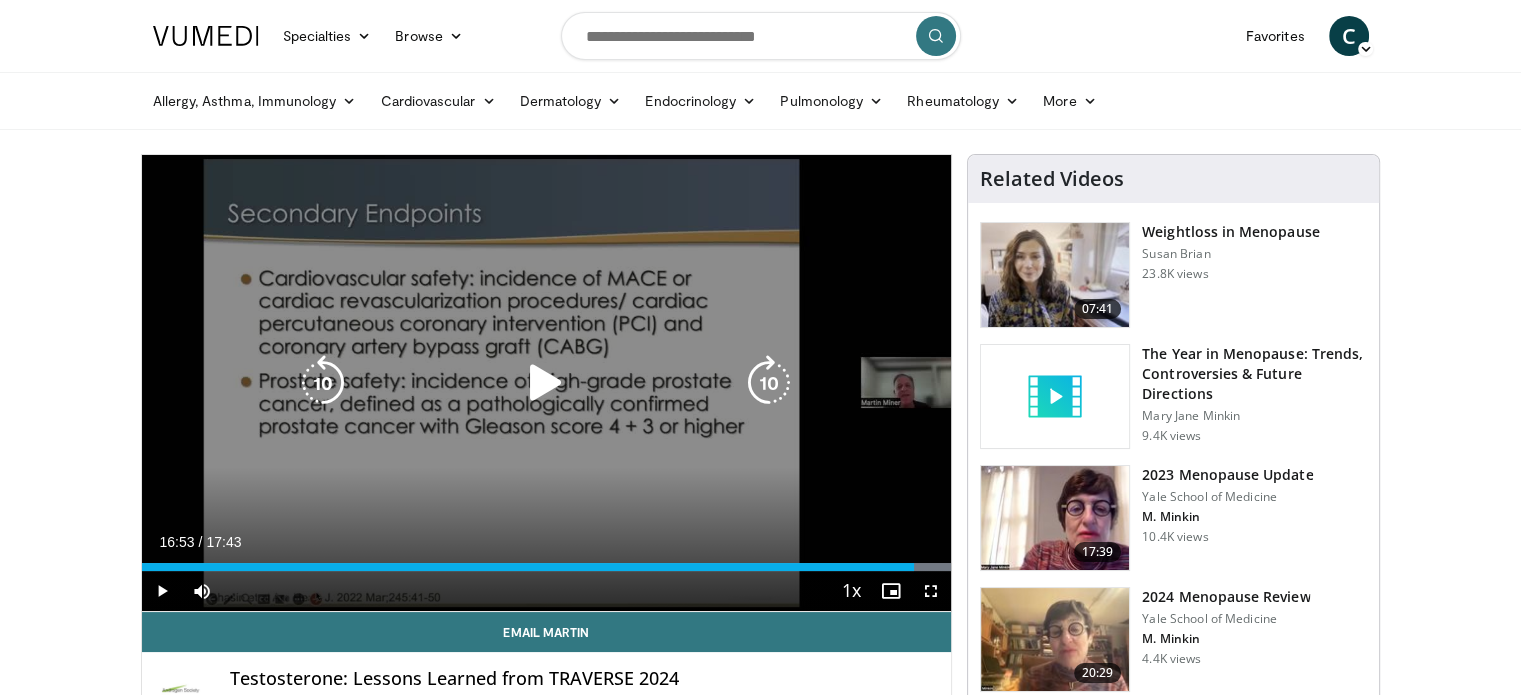 click at bounding box center (546, 383) 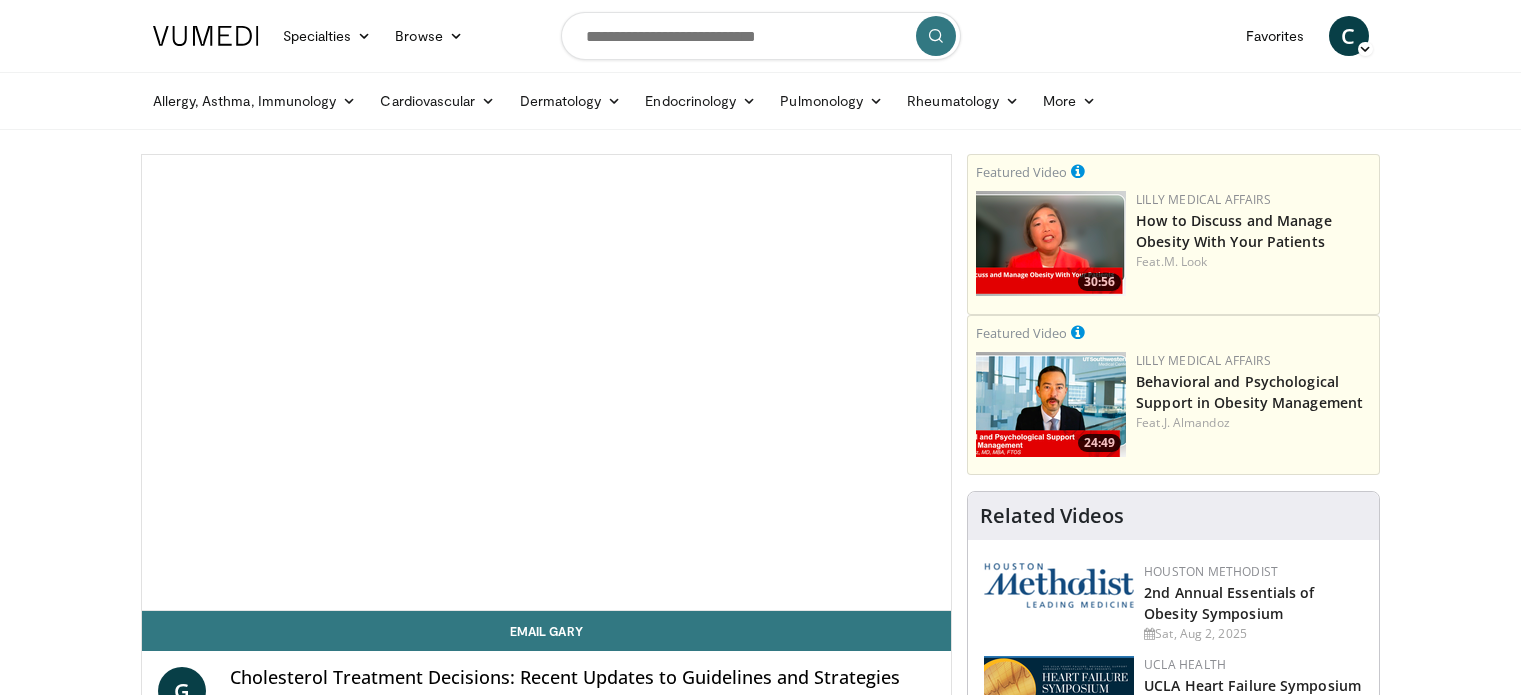 scroll, scrollTop: 0, scrollLeft: 0, axis: both 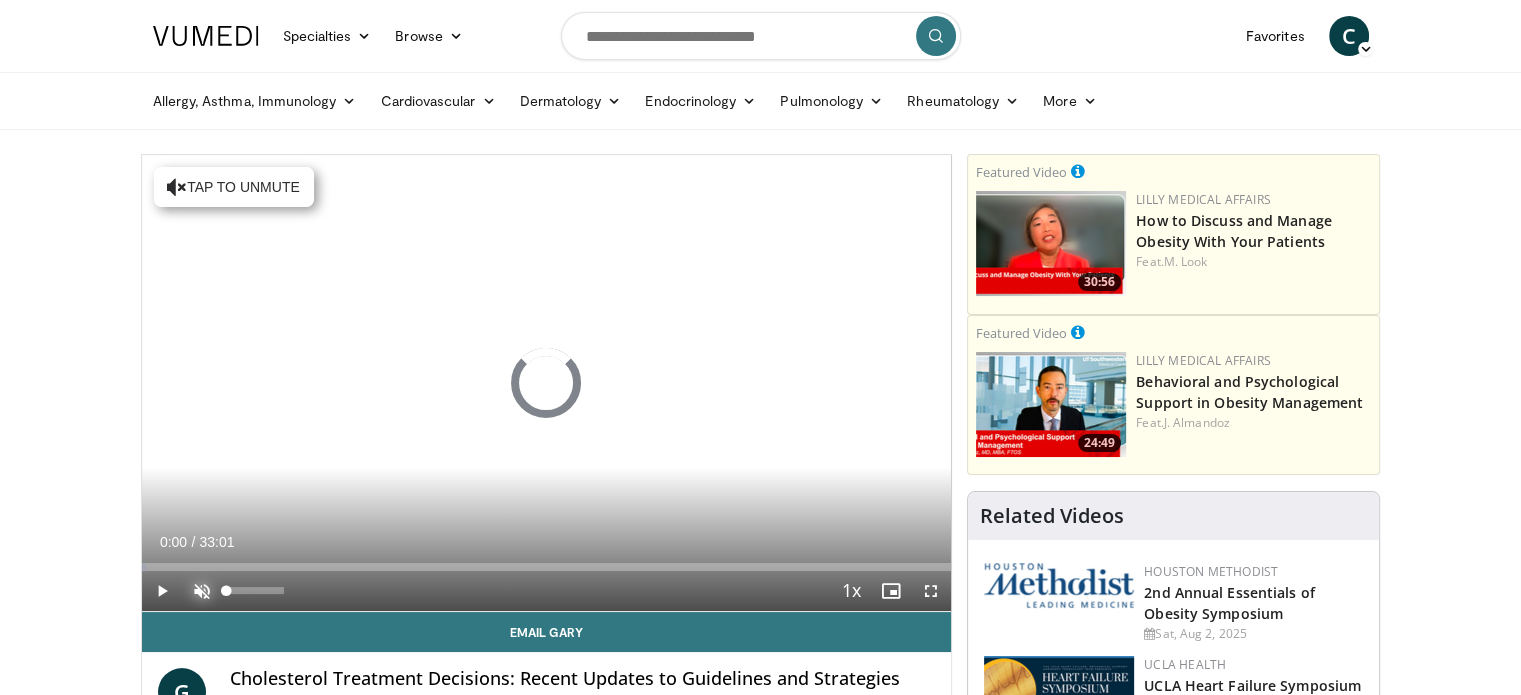 click at bounding box center [202, 591] 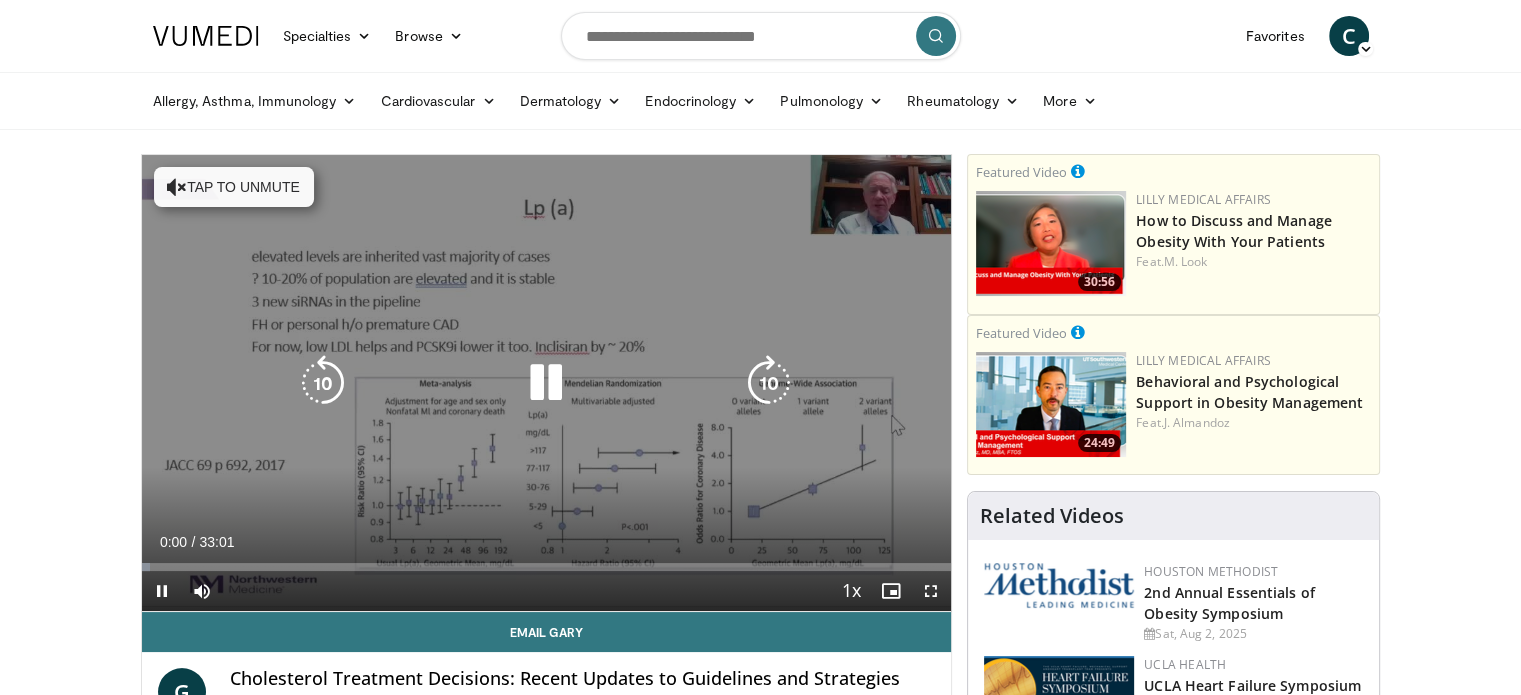 click on "Tap to unmute" at bounding box center [234, 187] 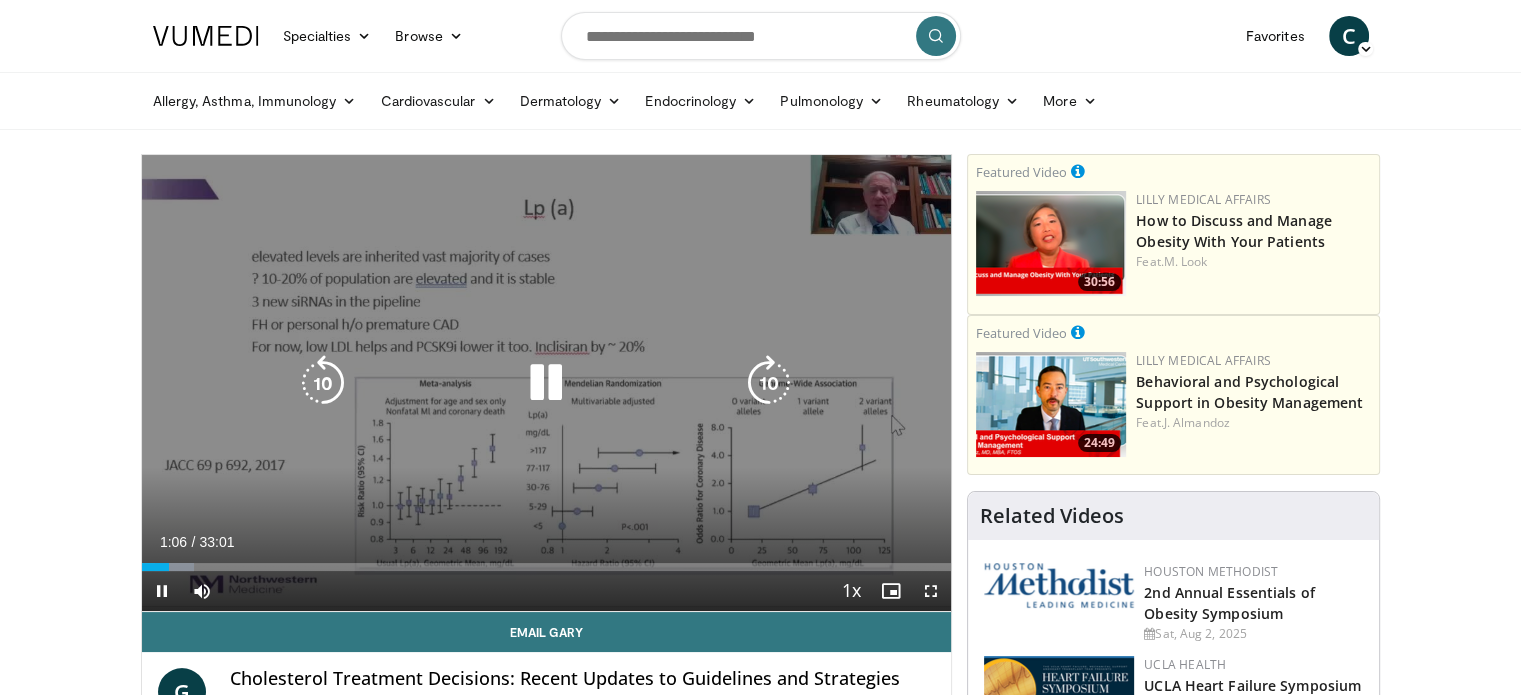 click at bounding box center [546, 383] 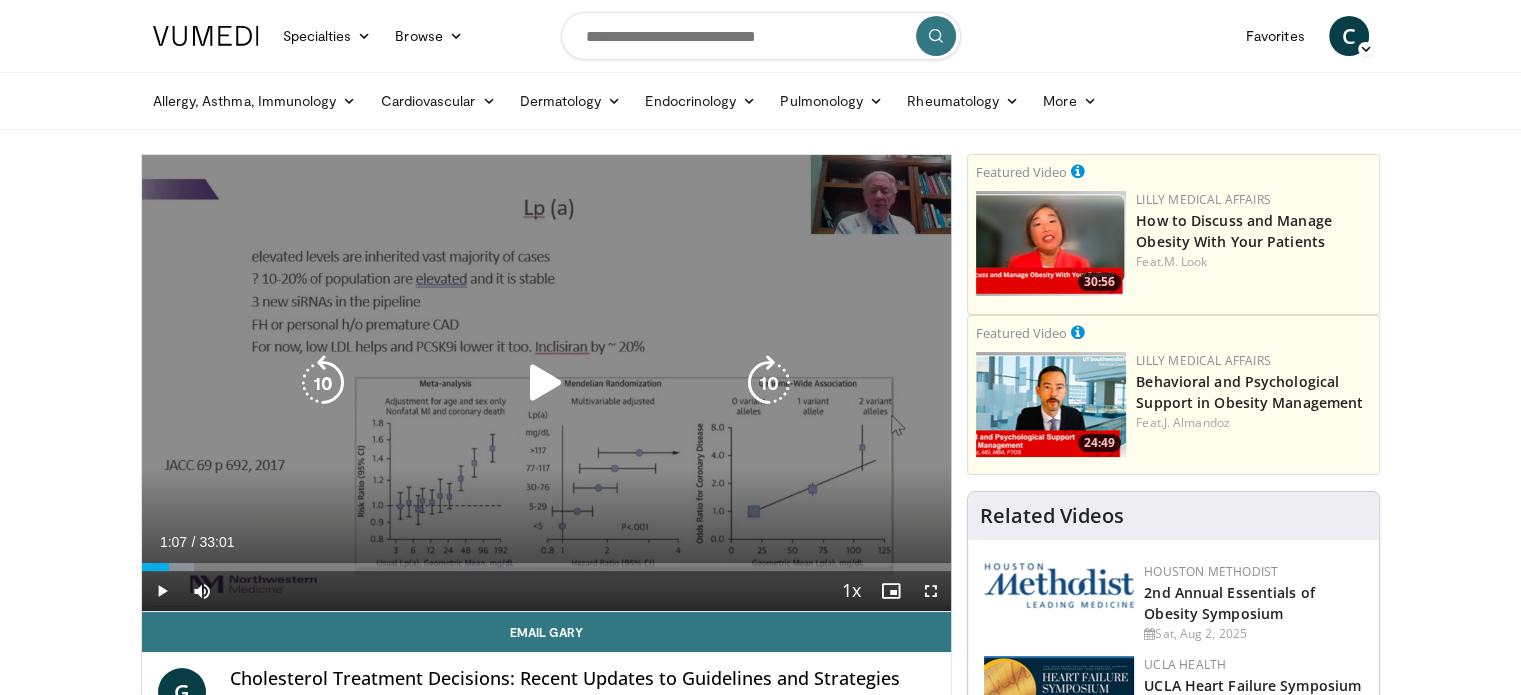 click at bounding box center (546, 383) 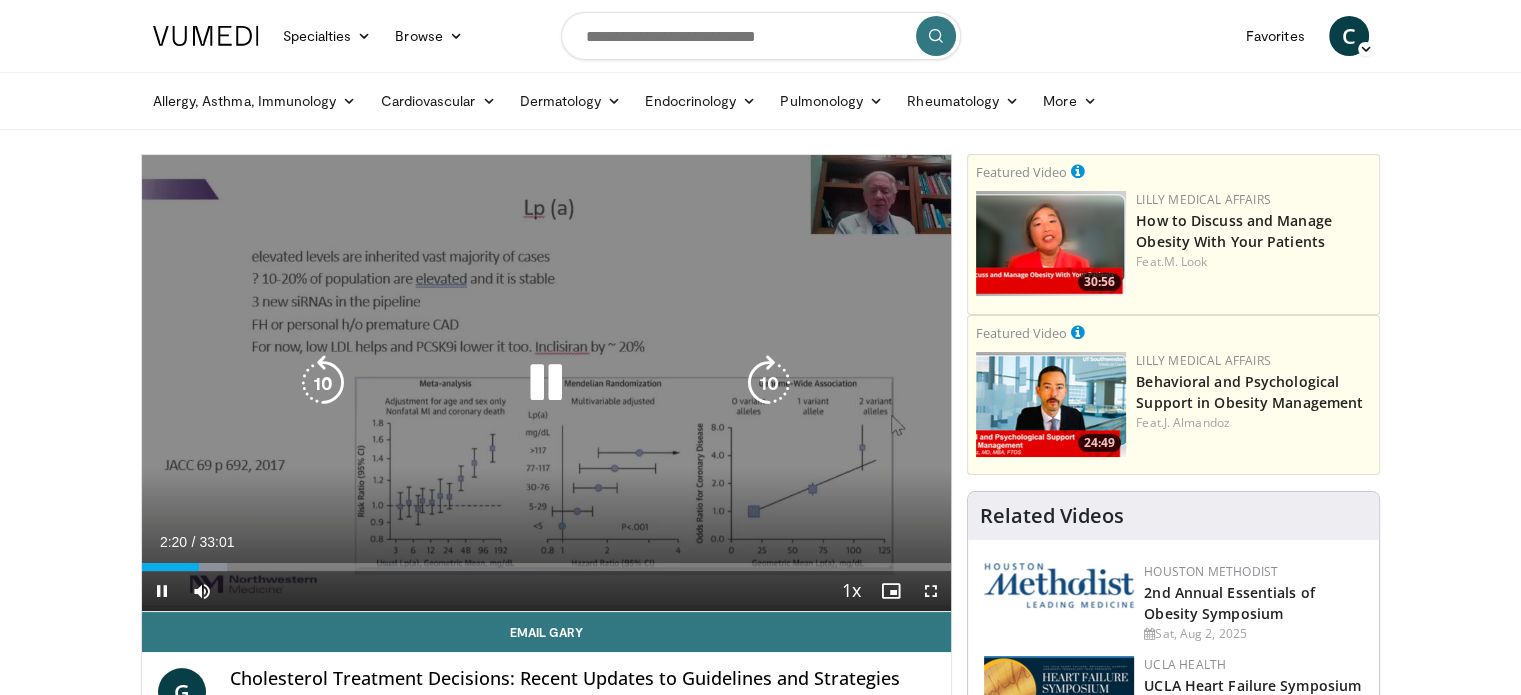 click at bounding box center (546, 383) 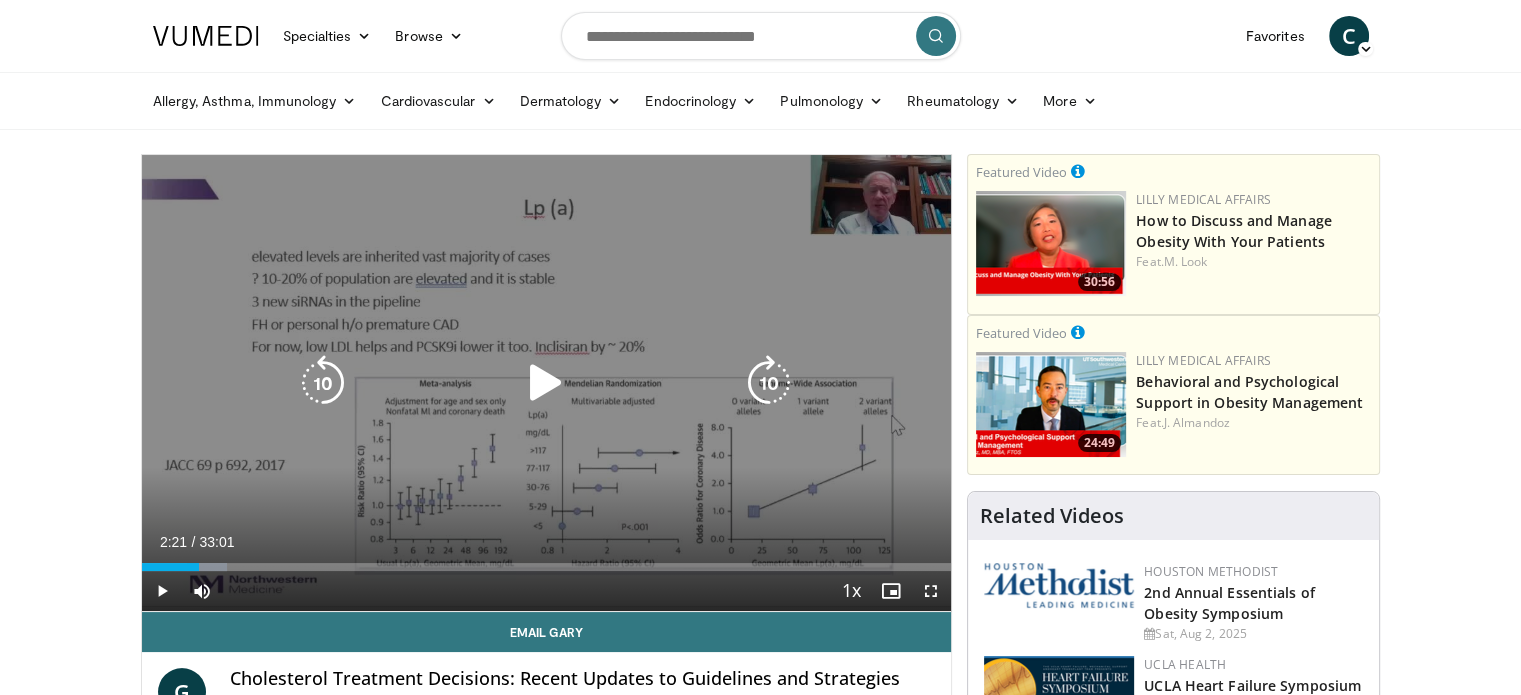 click at bounding box center [546, 383] 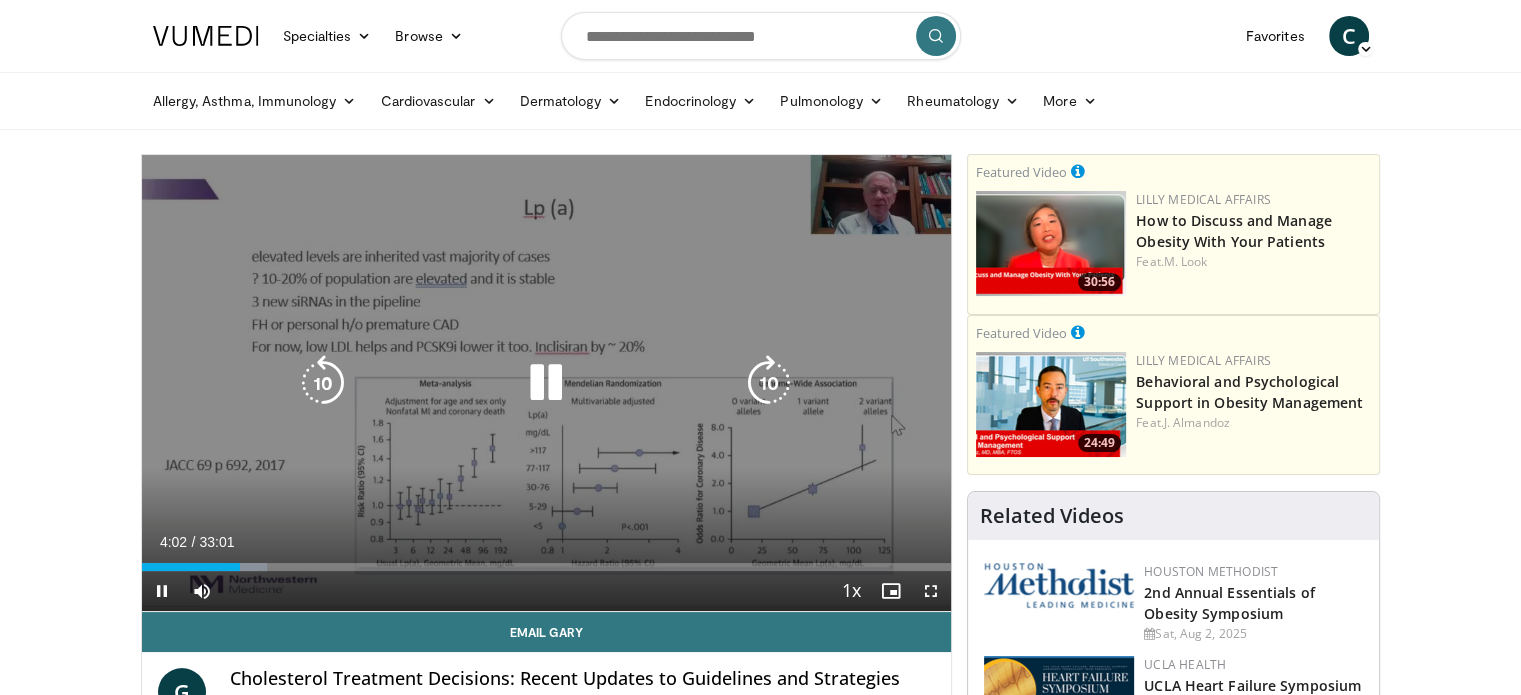 click at bounding box center [546, 383] 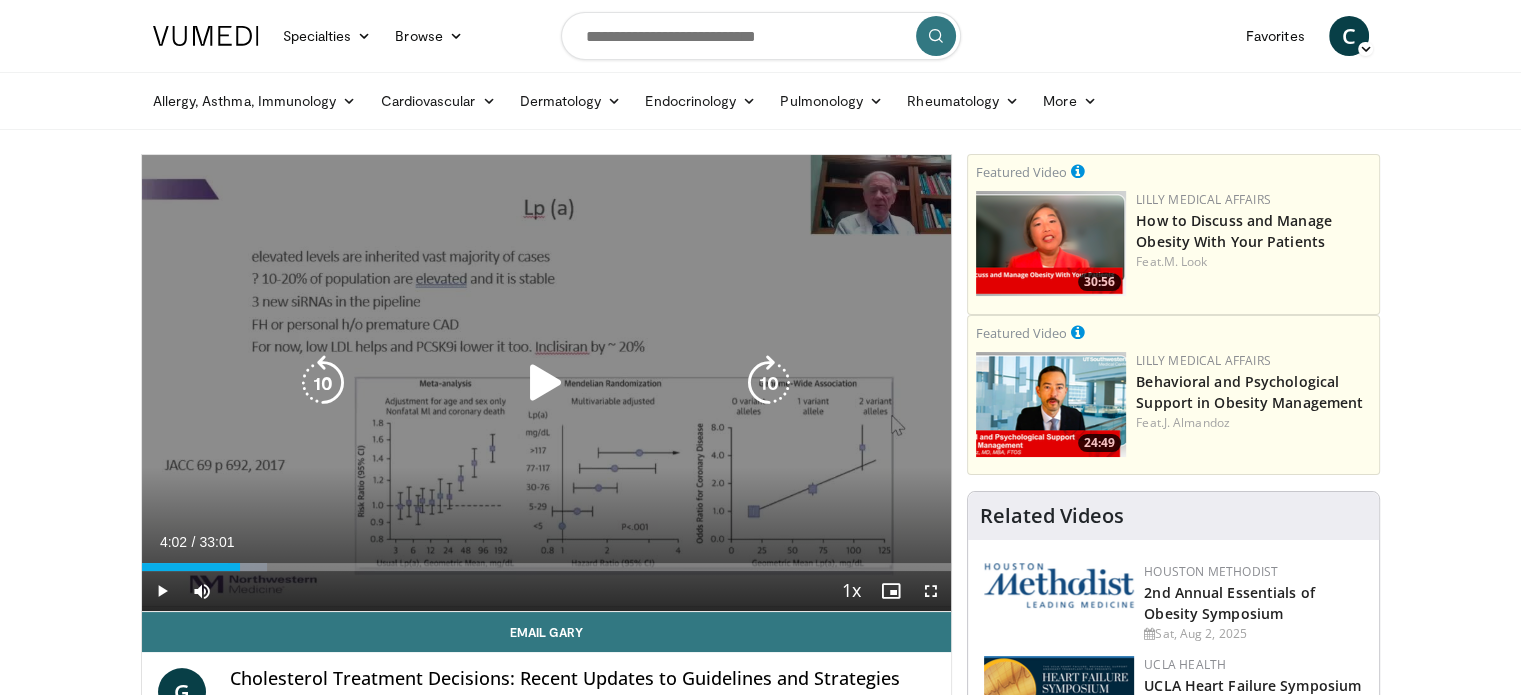 click at bounding box center (546, 383) 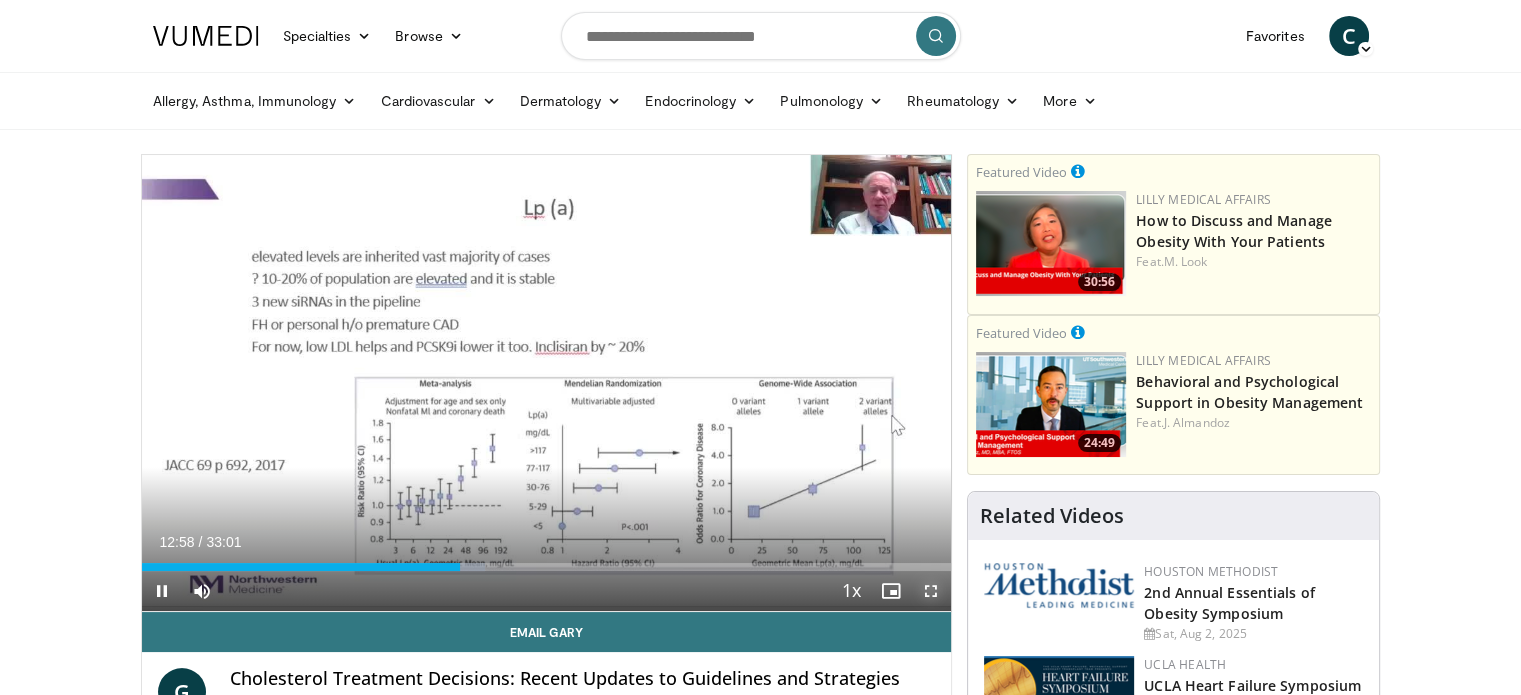 click at bounding box center [931, 591] 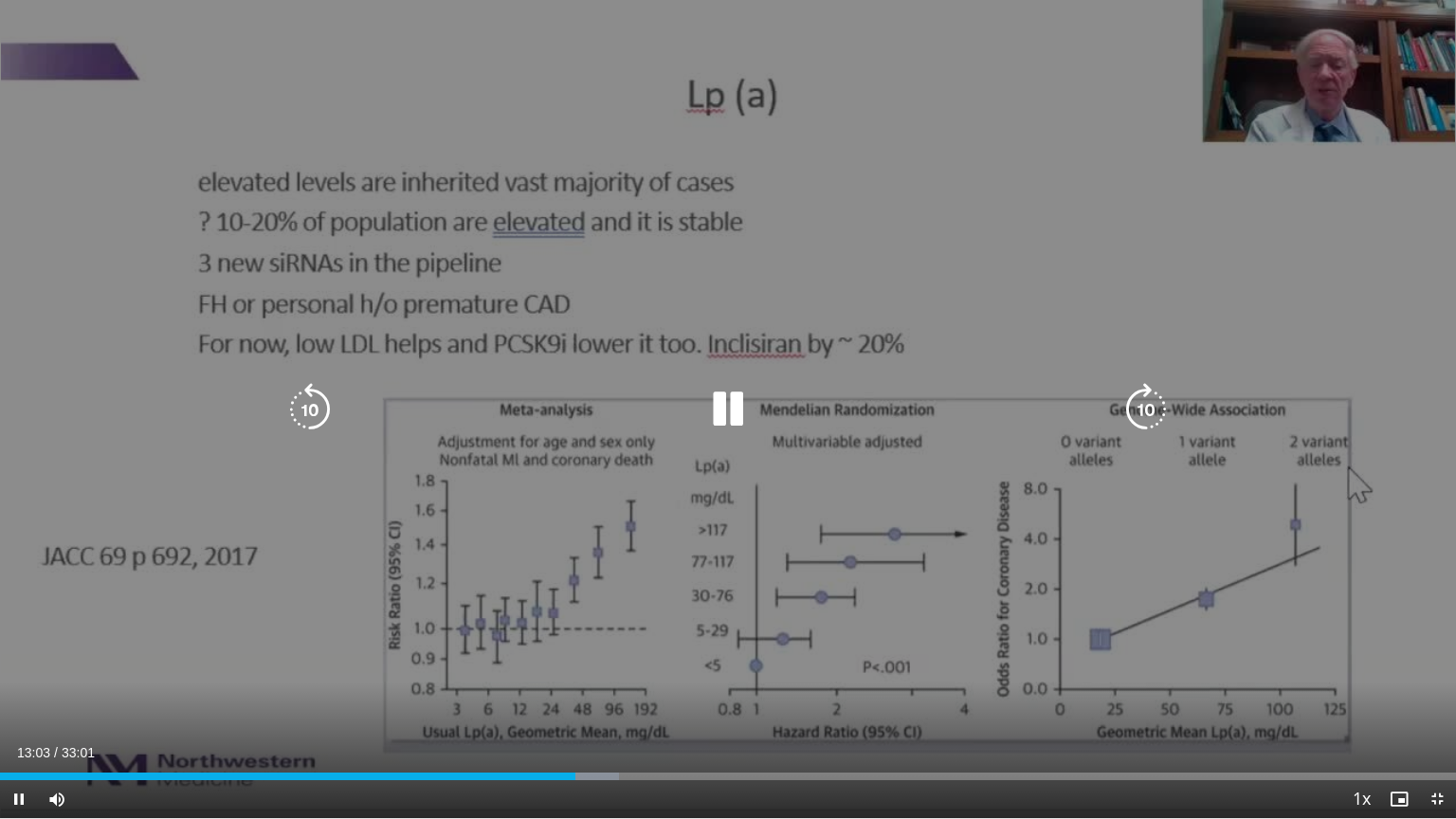 click at bounding box center (728, 410) 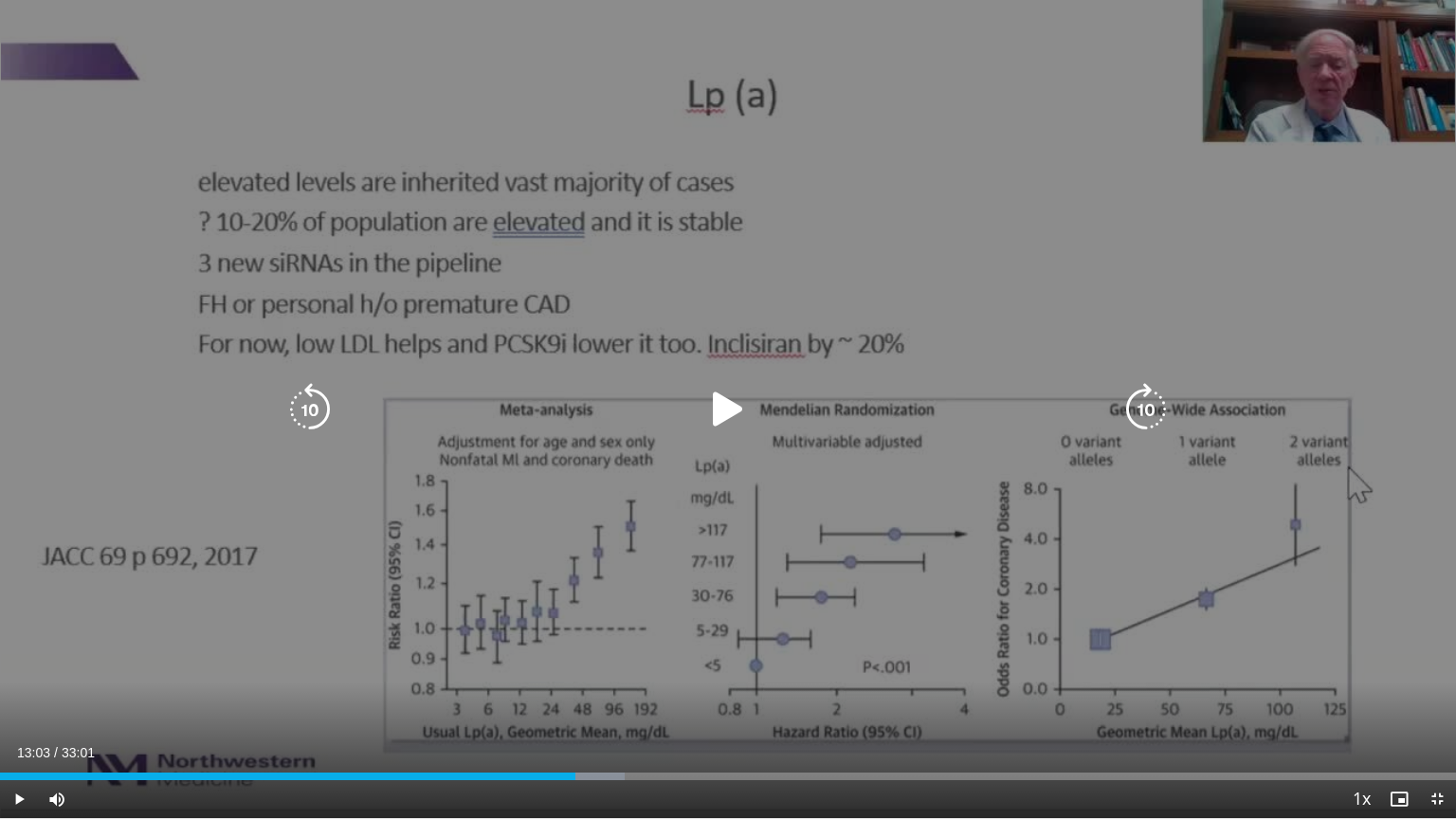 click at bounding box center [728, 410] 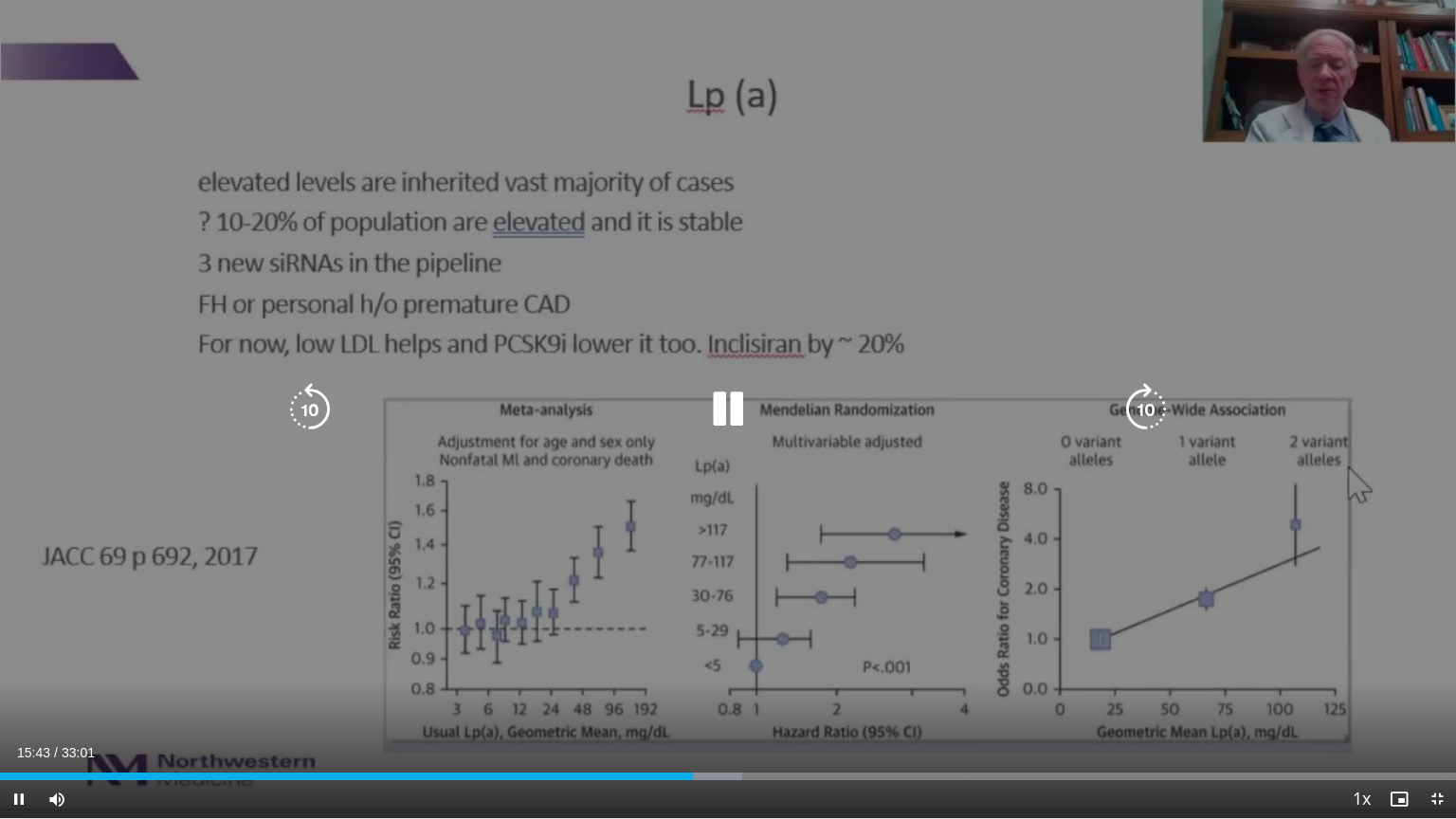 click at bounding box center (728, 410) 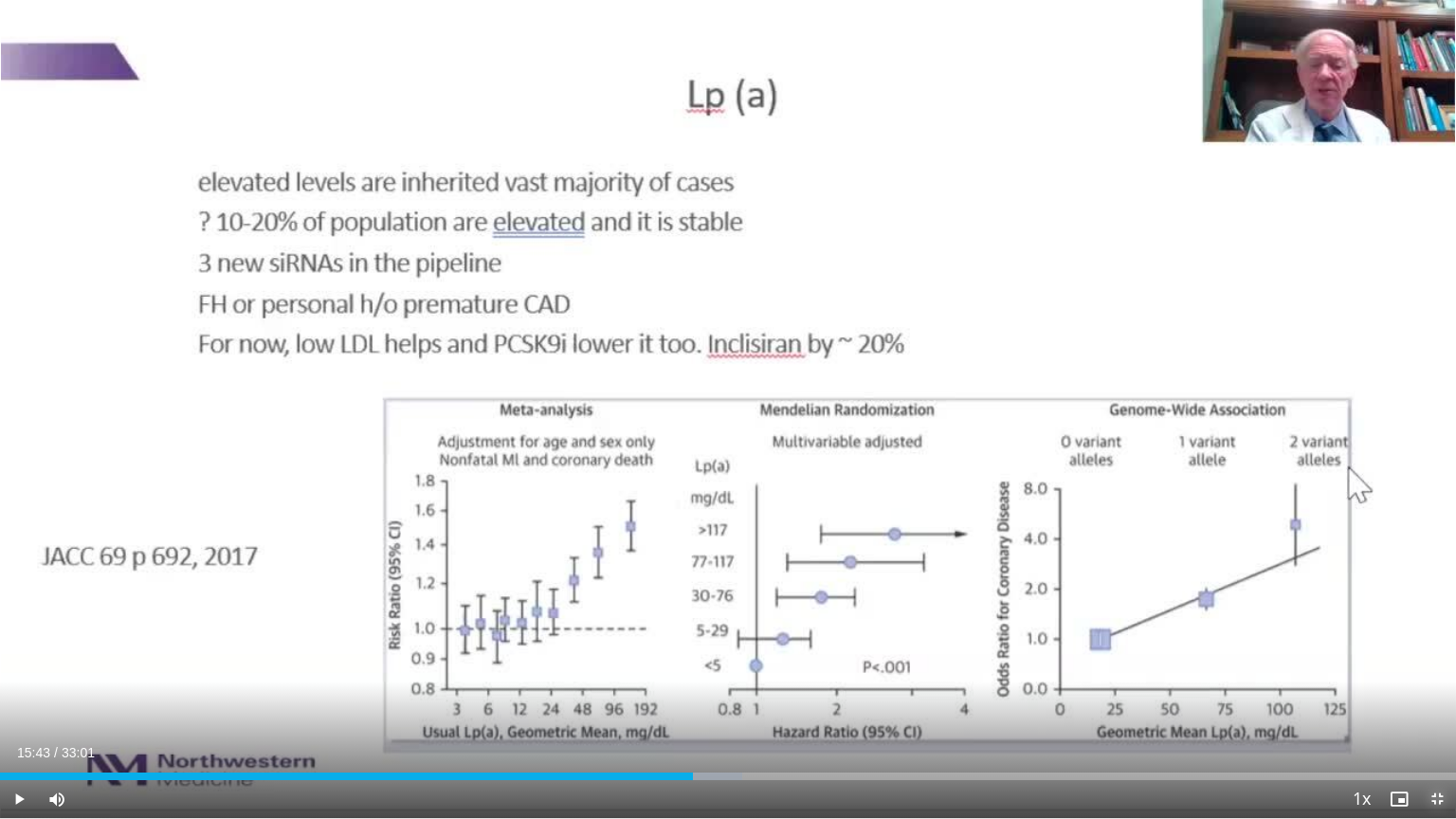 click at bounding box center [1437, 799] 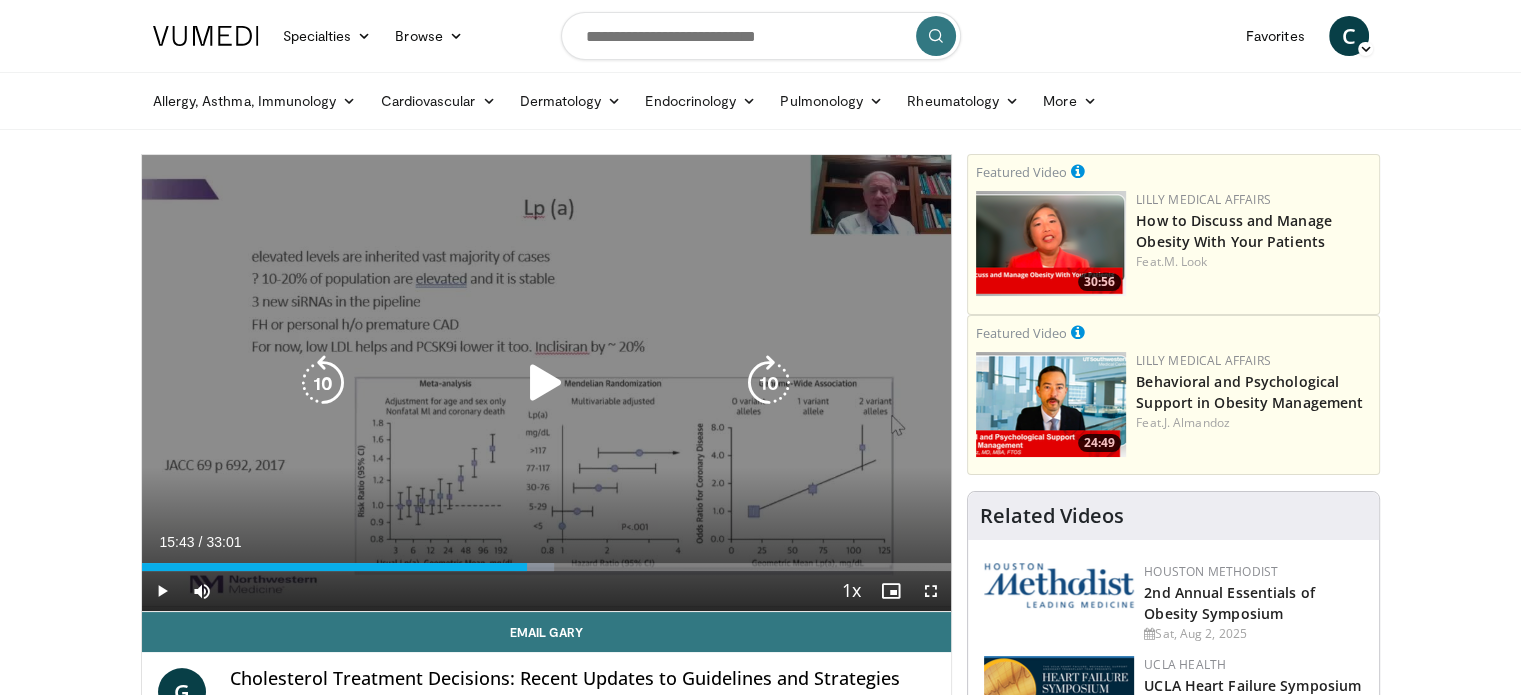 click at bounding box center [546, 383] 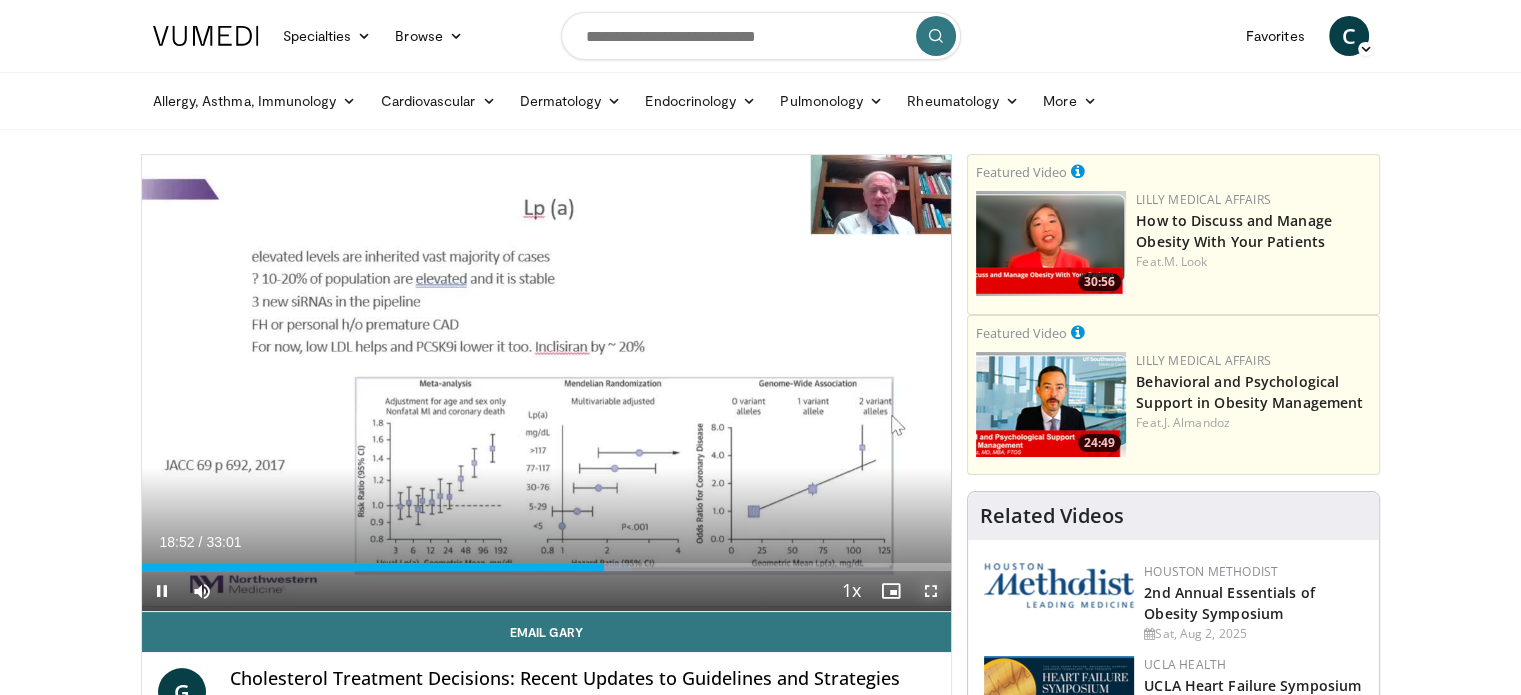 click at bounding box center [931, 591] 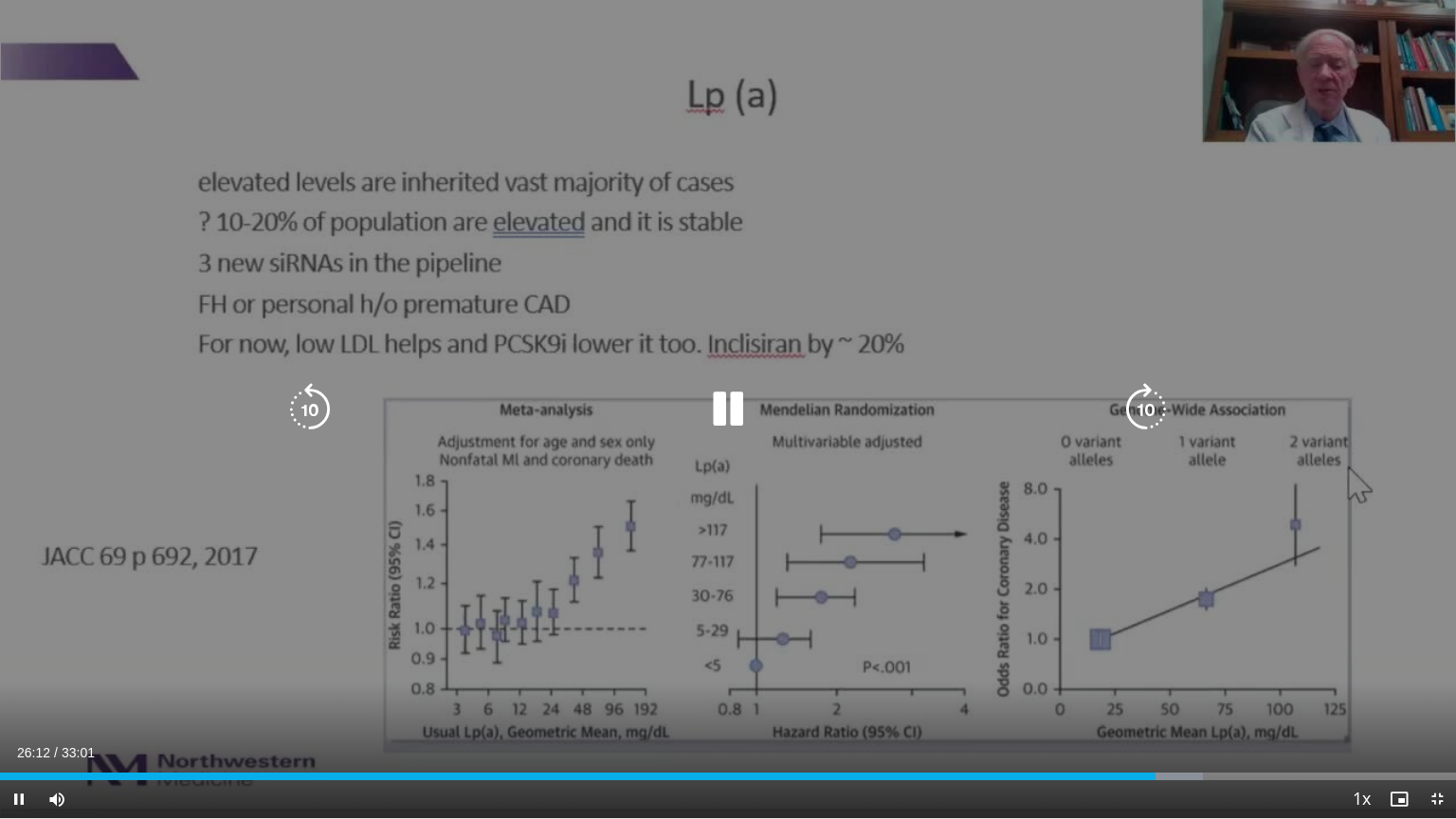 click at bounding box center [728, 410] 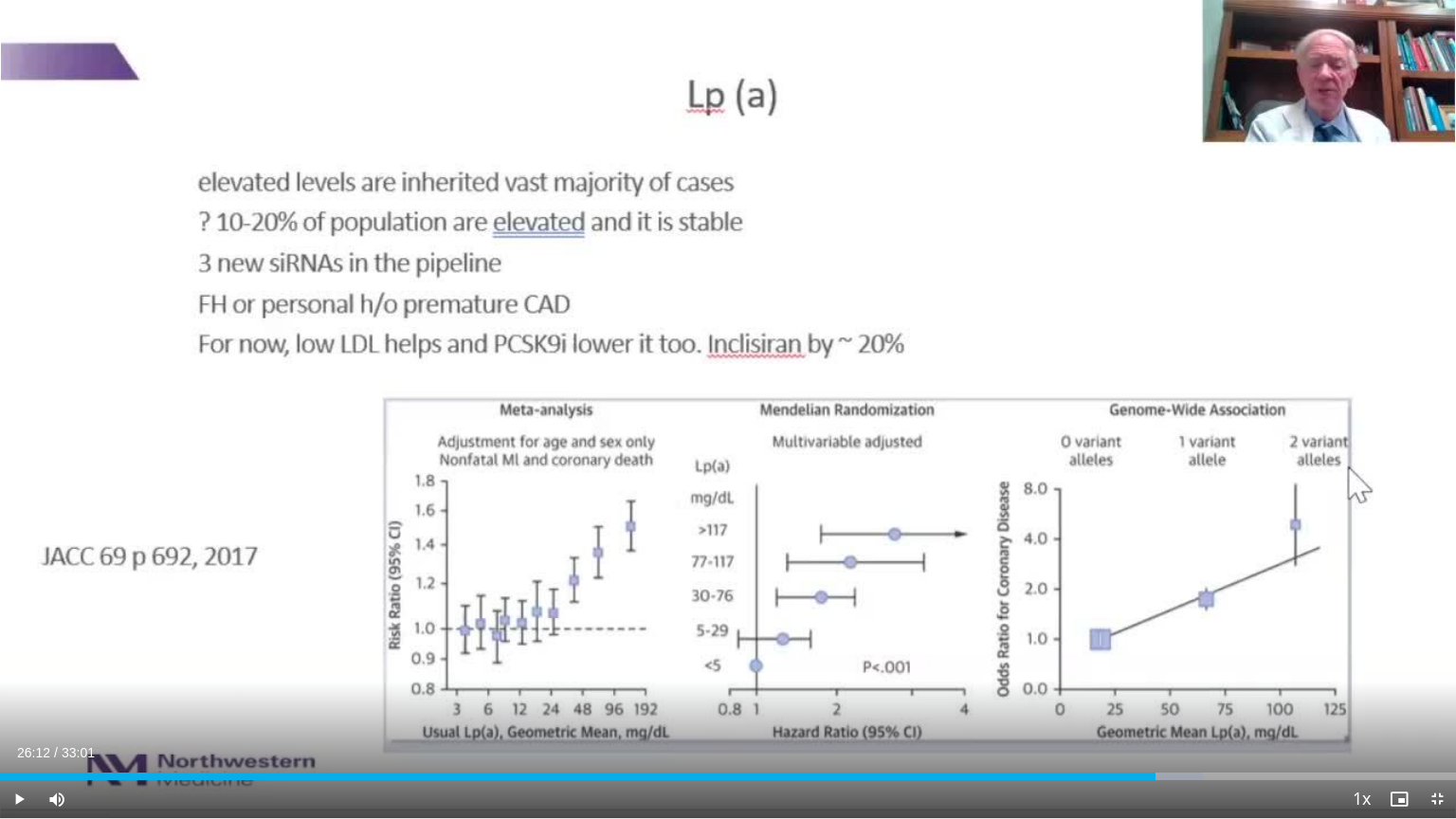 type 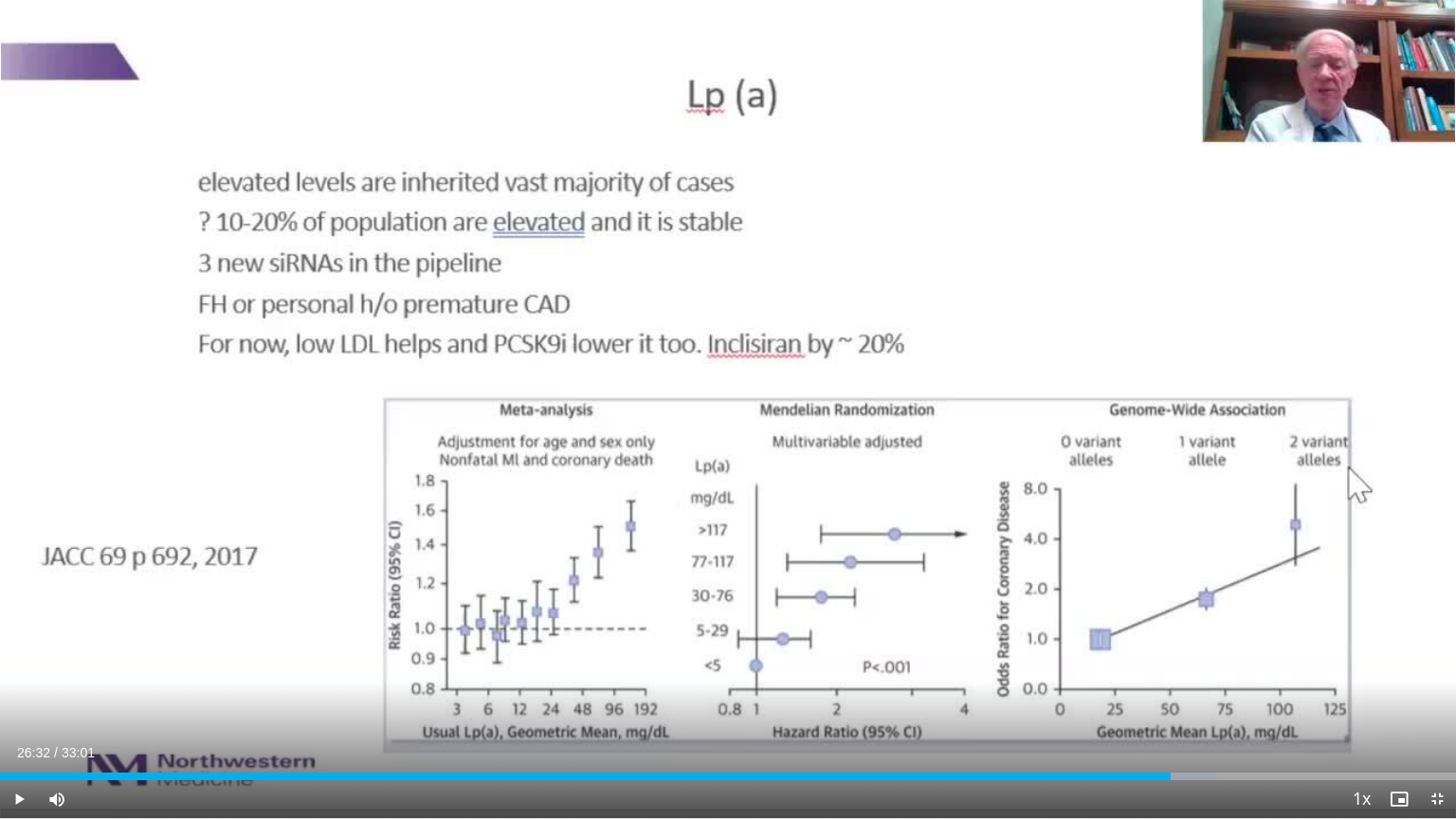 click on "Current Time  26:32 / Duration  33:01 Play Skip Backward Skip Forward Mute Loaded :  83.59% 26:32 22:07 Stream Type  LIVE Seek to live, currently behind live LIVE   1x Playback Rate 0.5x 0.75x 1x , selected 1.25x 1.5x 1.75x 2x Chapters Chapters Descriptions descriptions off , selected Captions captions settings , opens captions settings dialog captions off , selected Audio Track en (Main) , selected Exit Fullscreen Enable picture-in-picture mode" at bounding box center (728, 799) 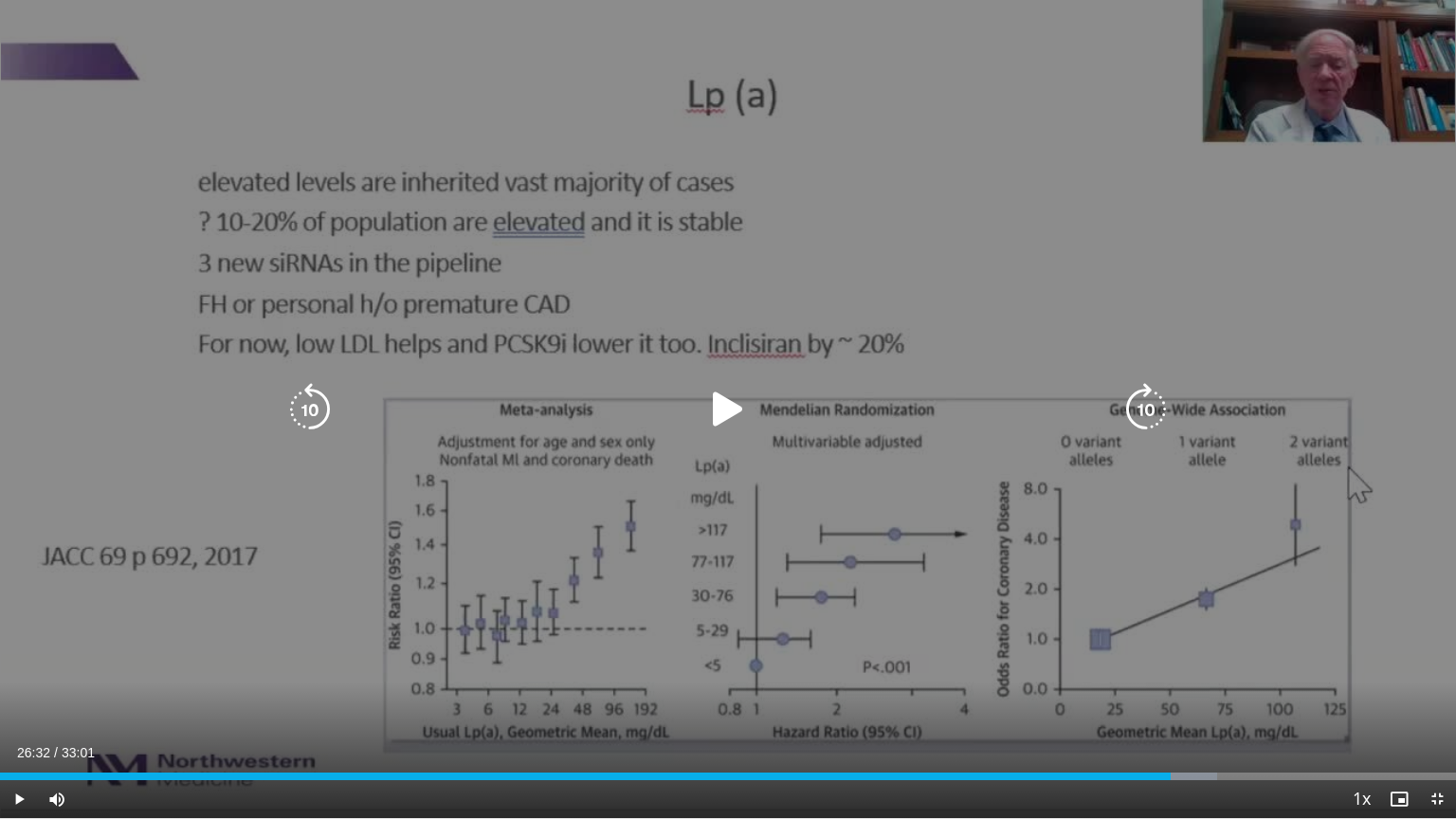 click at bounding box center [728, 410] 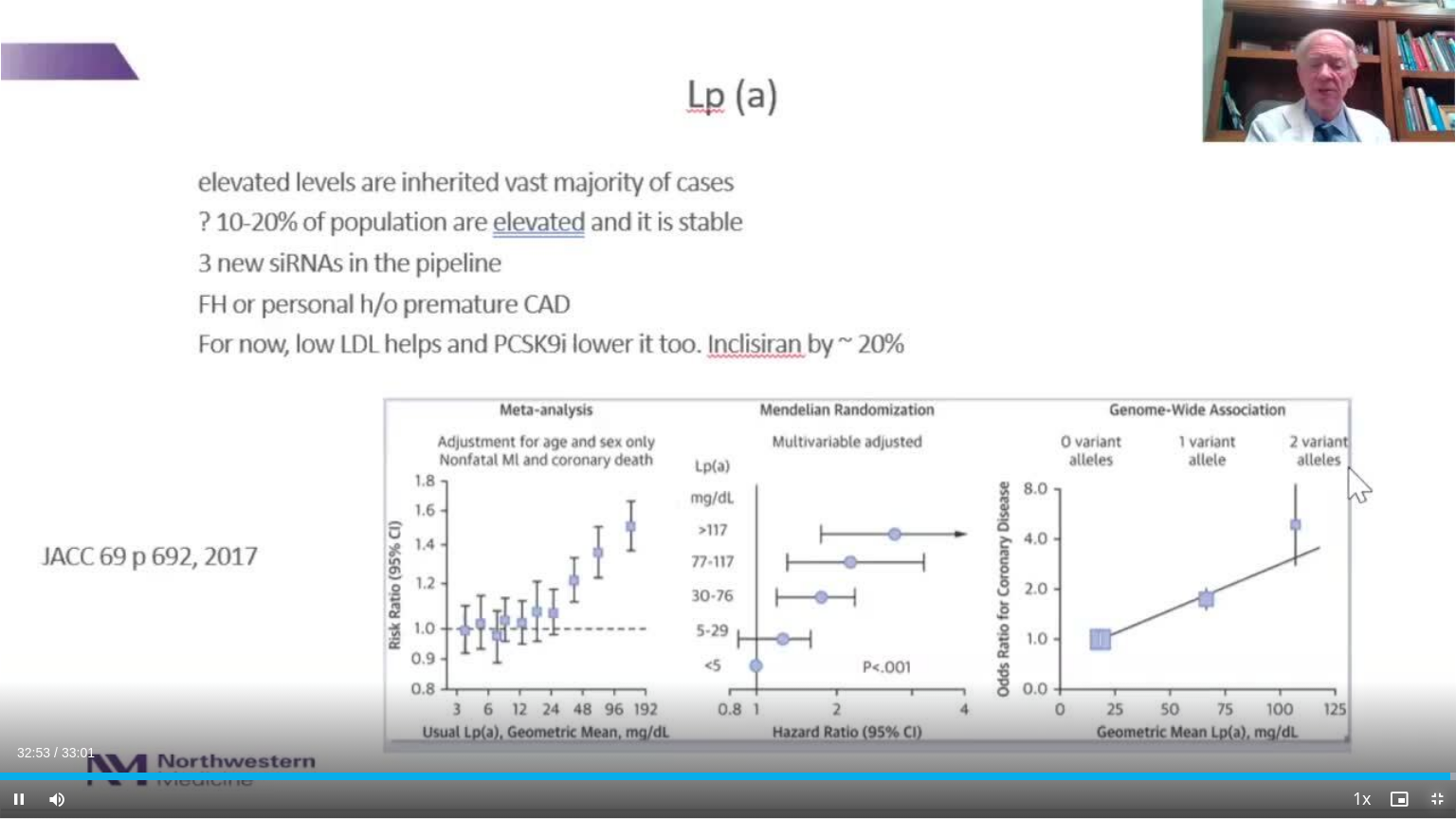 click at bounding box center (1437, 799) 